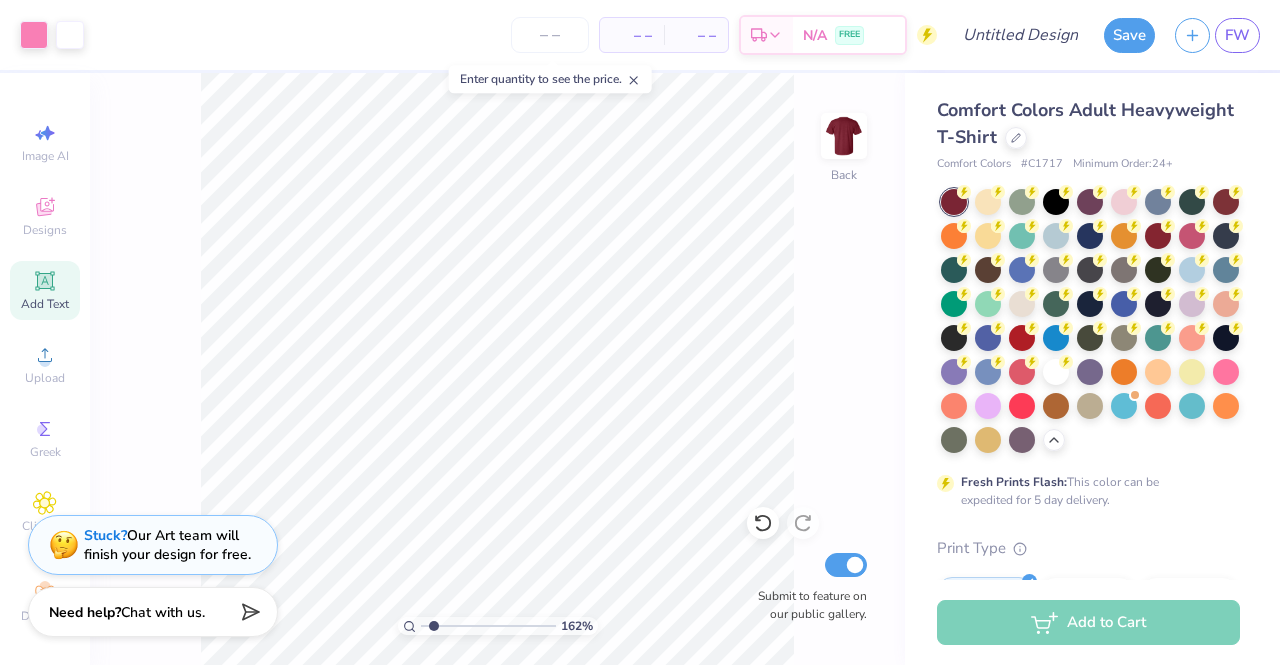 scroll, scrollTop: 0, scrollLeft: 0, axis: both 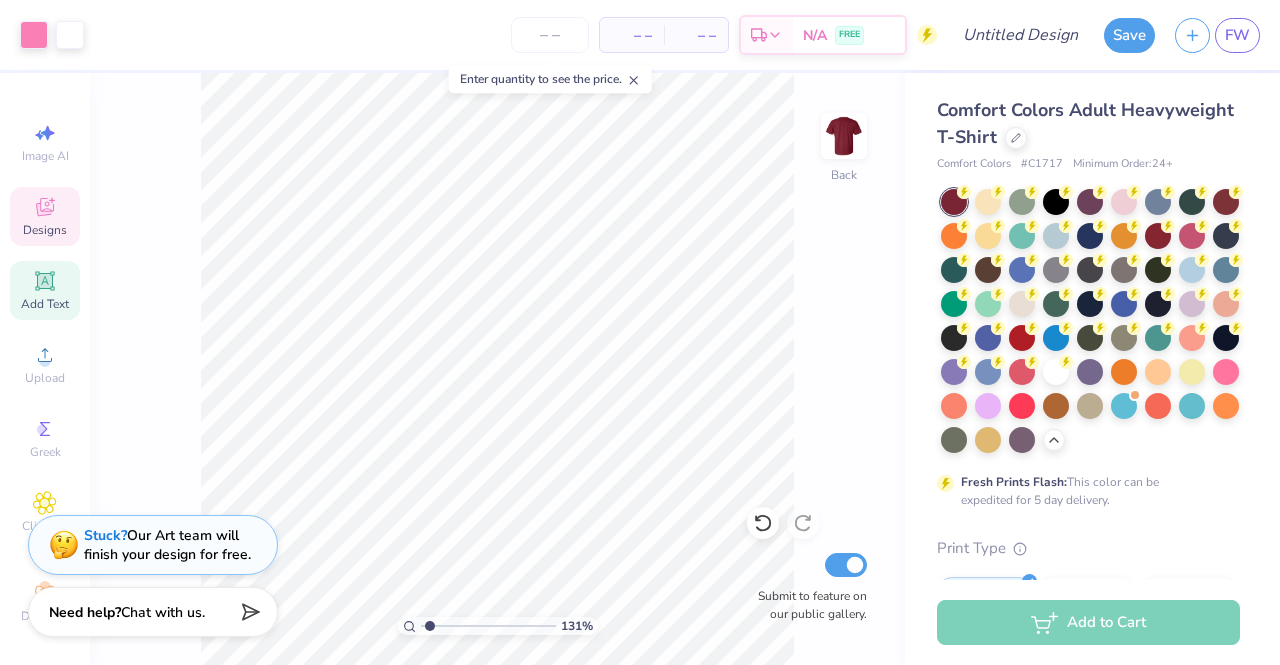 click on "Designs" at bounding box center (45, 230) 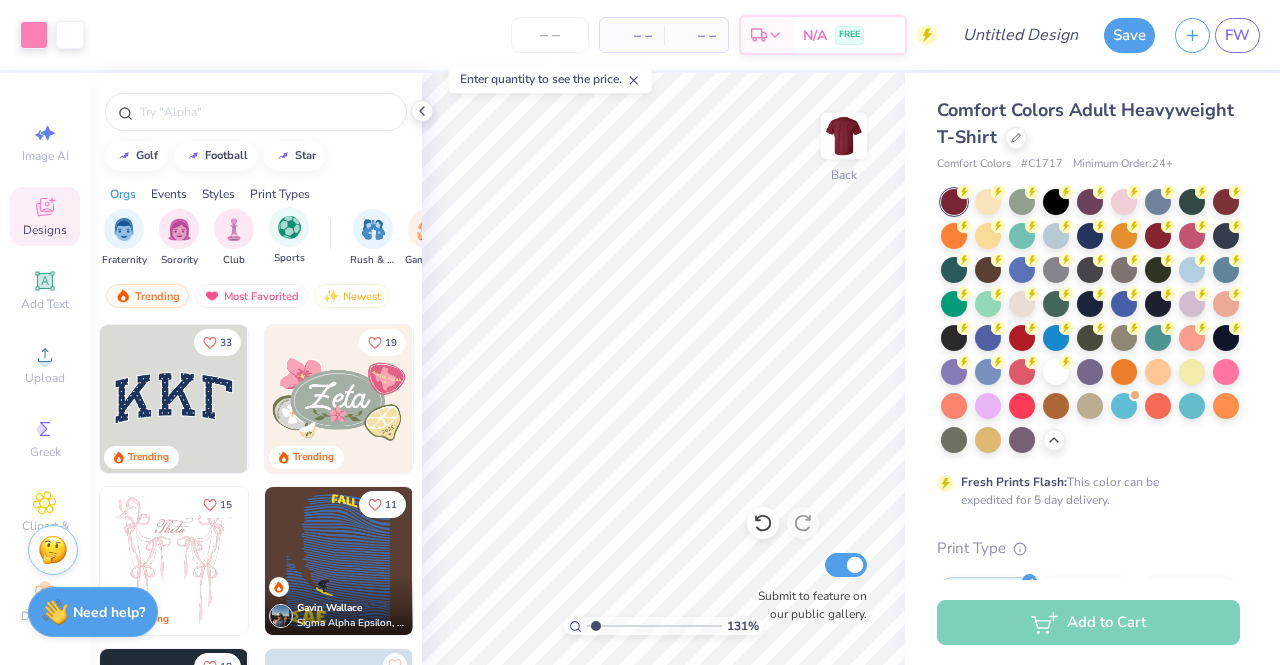 click on "Sports" at bounding box center (289, 236) 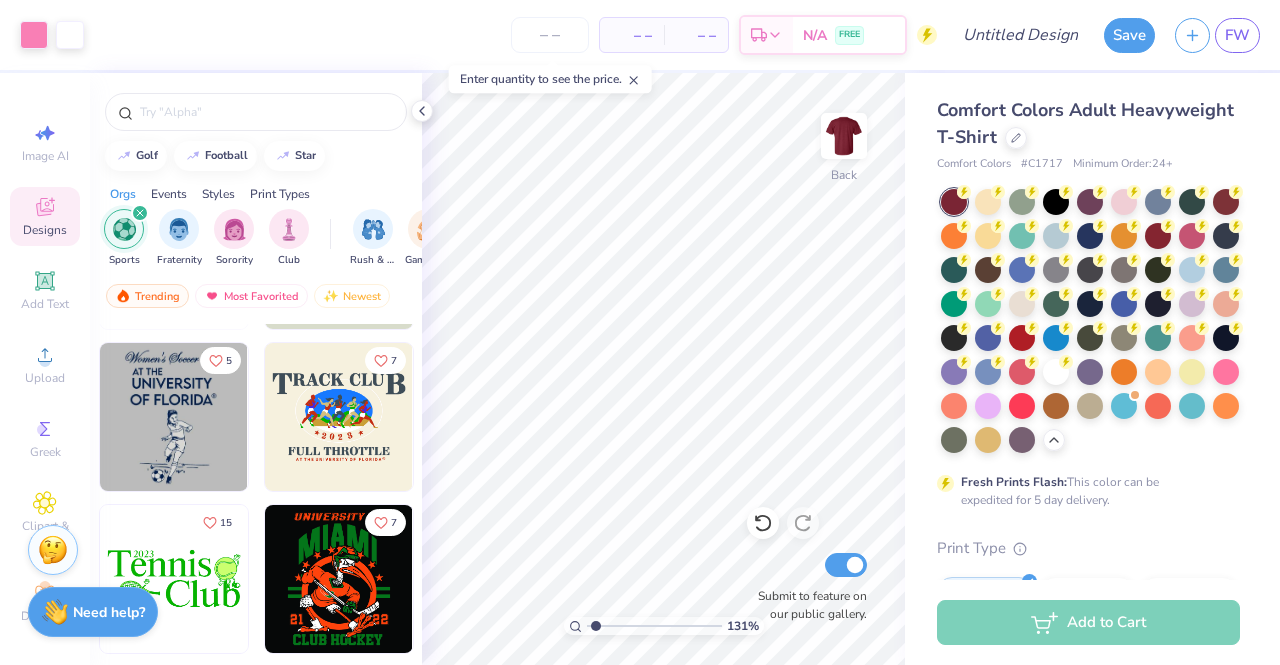 scroll, scrollTop: 6300, scrollLeft: 0, axis: vertical 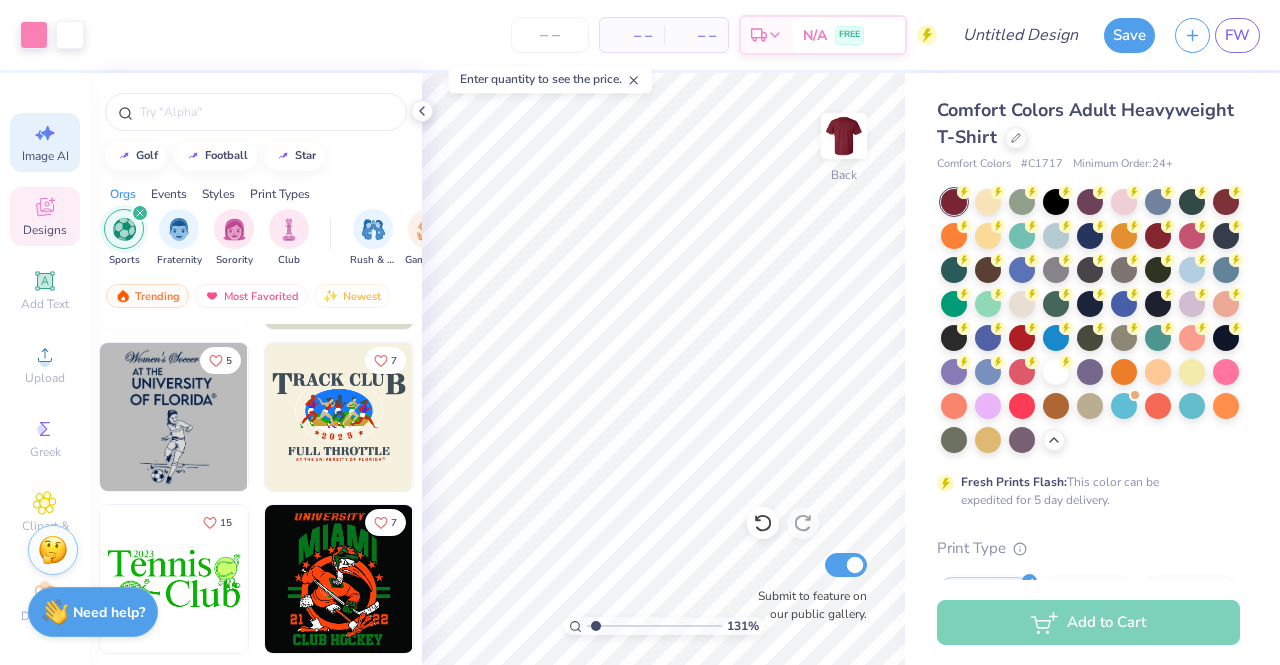 click on "Image AI" at bounding box center (45, 156) 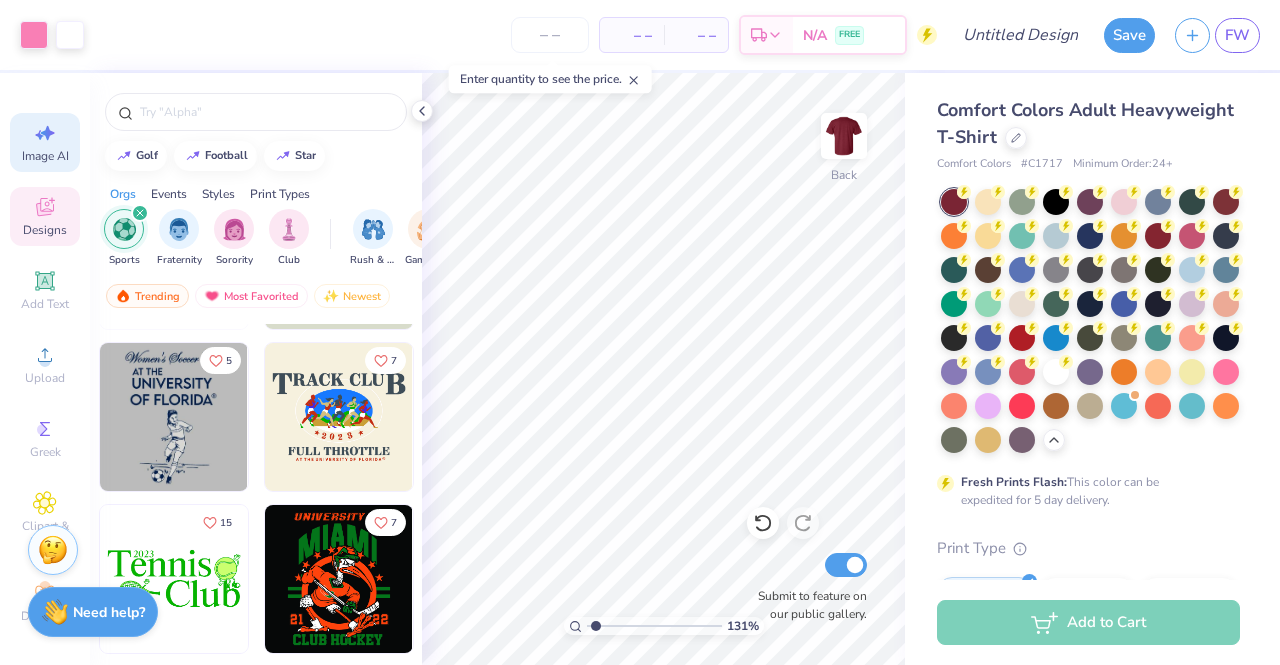 type on "1.30569003752731" 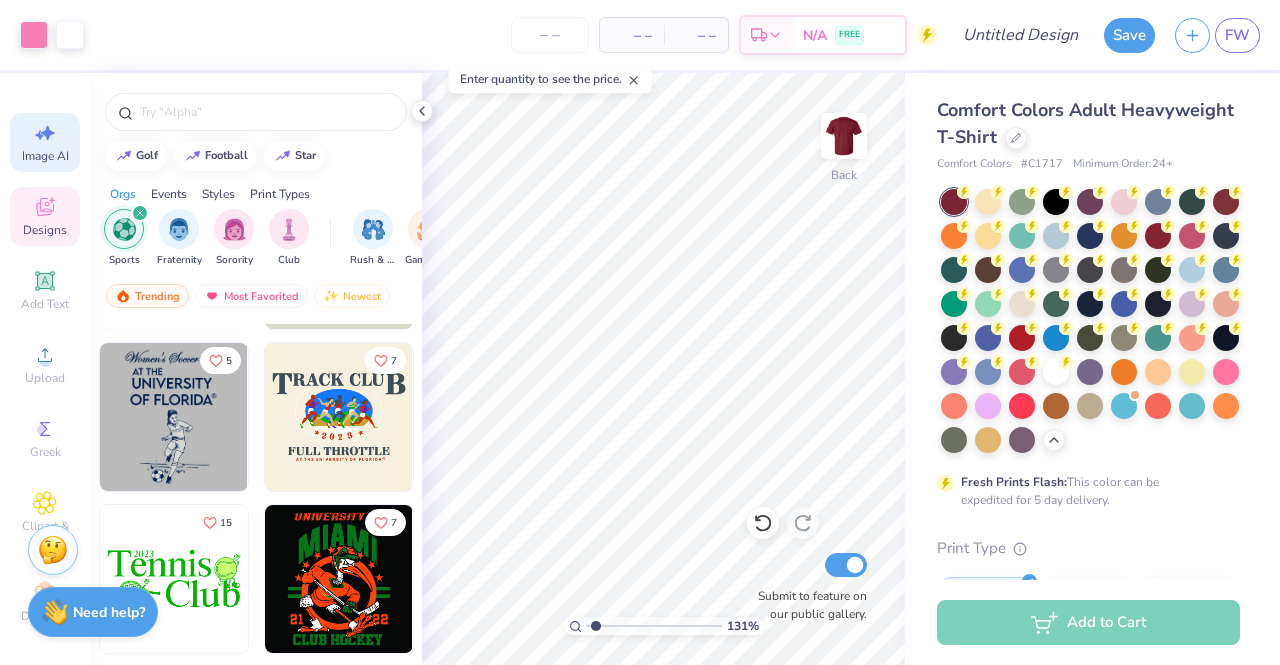 select on "4" 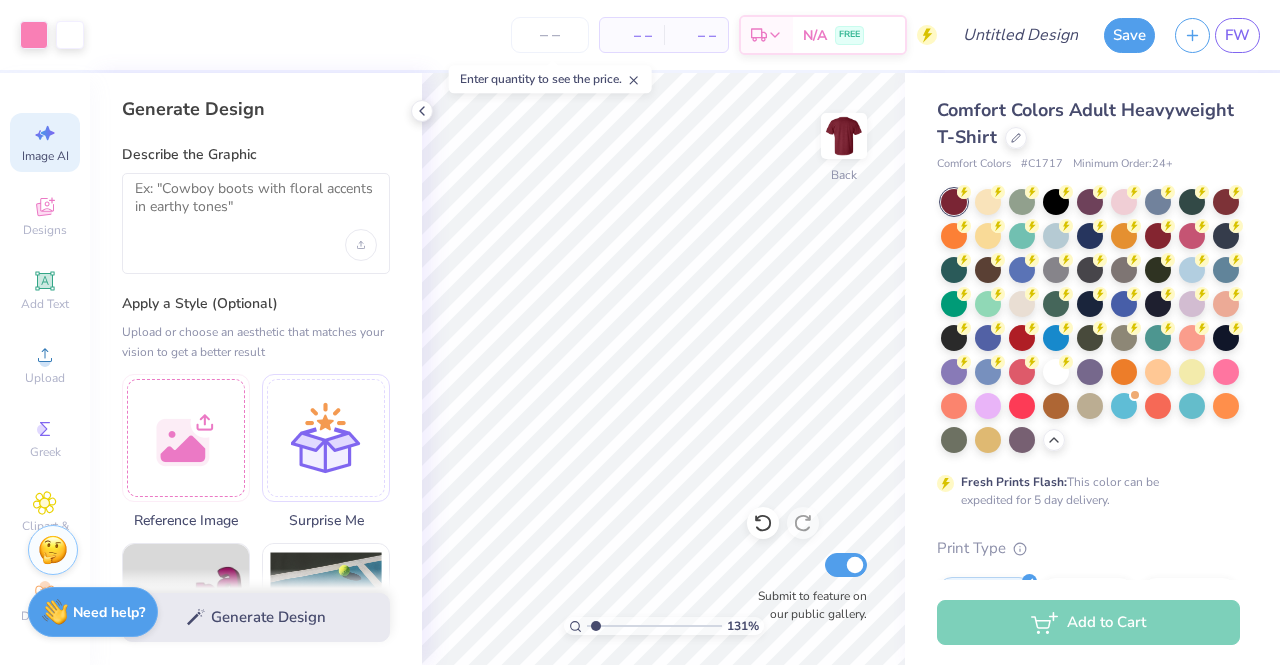 click at bounding box center [256, 223] 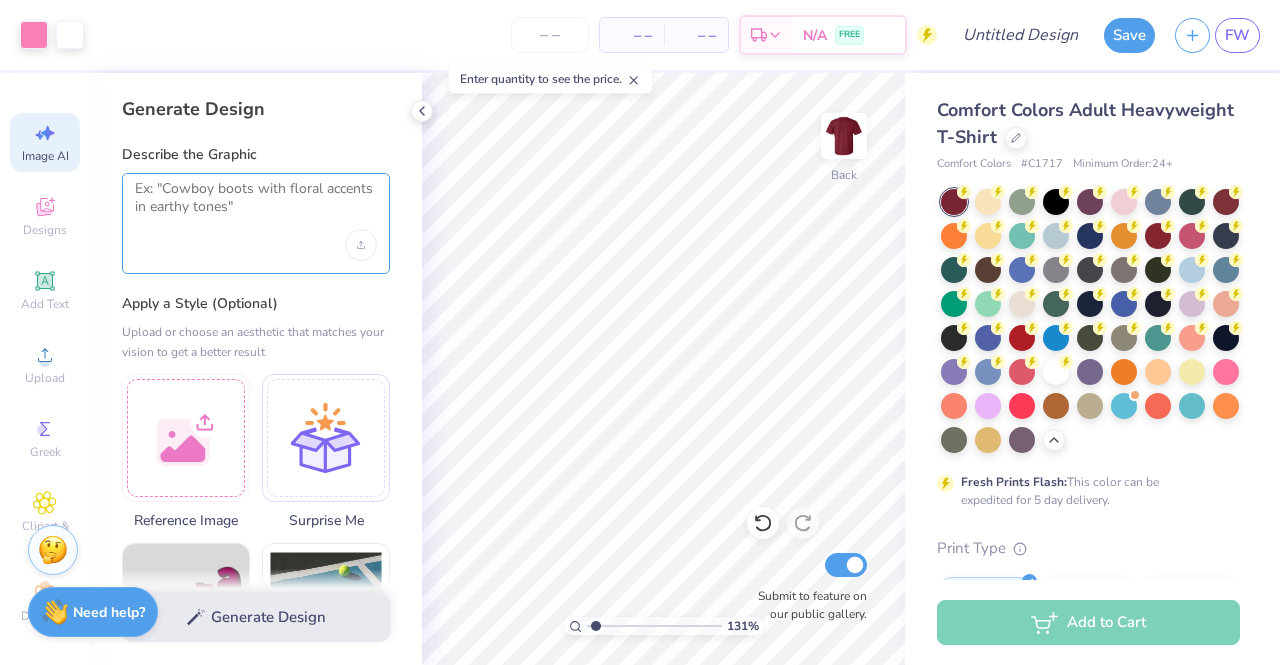 click at bounding box center (256, 205) 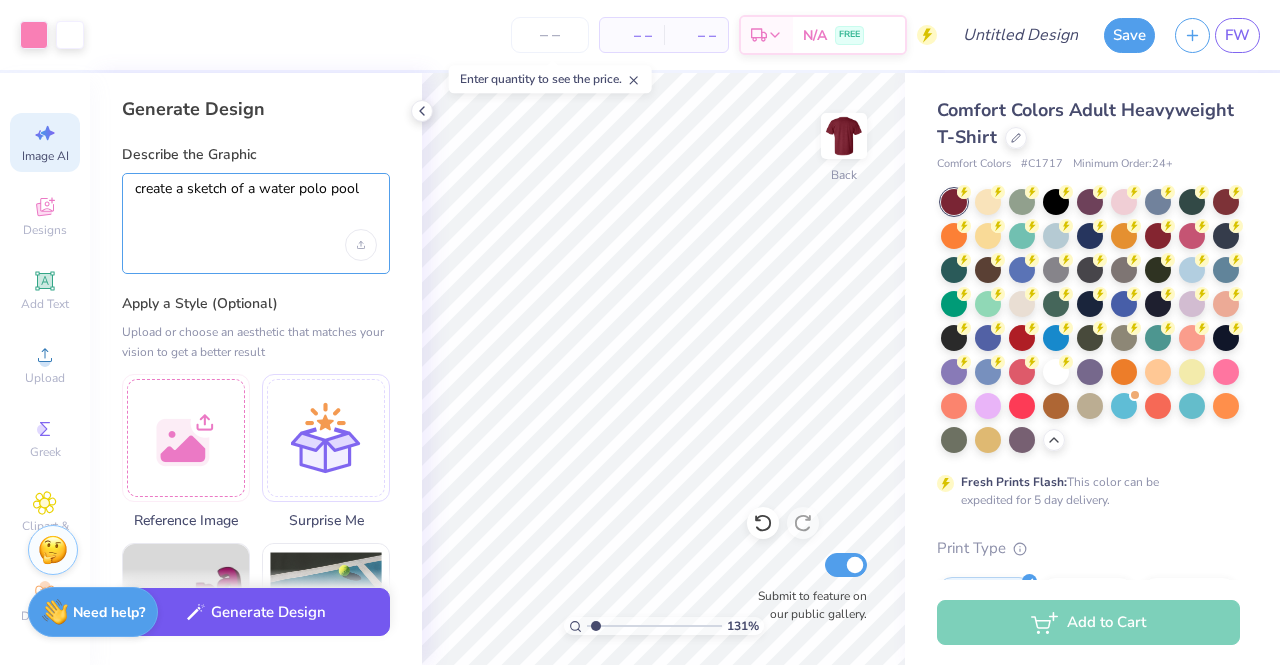 type on "create a sketch of a water polo pool" 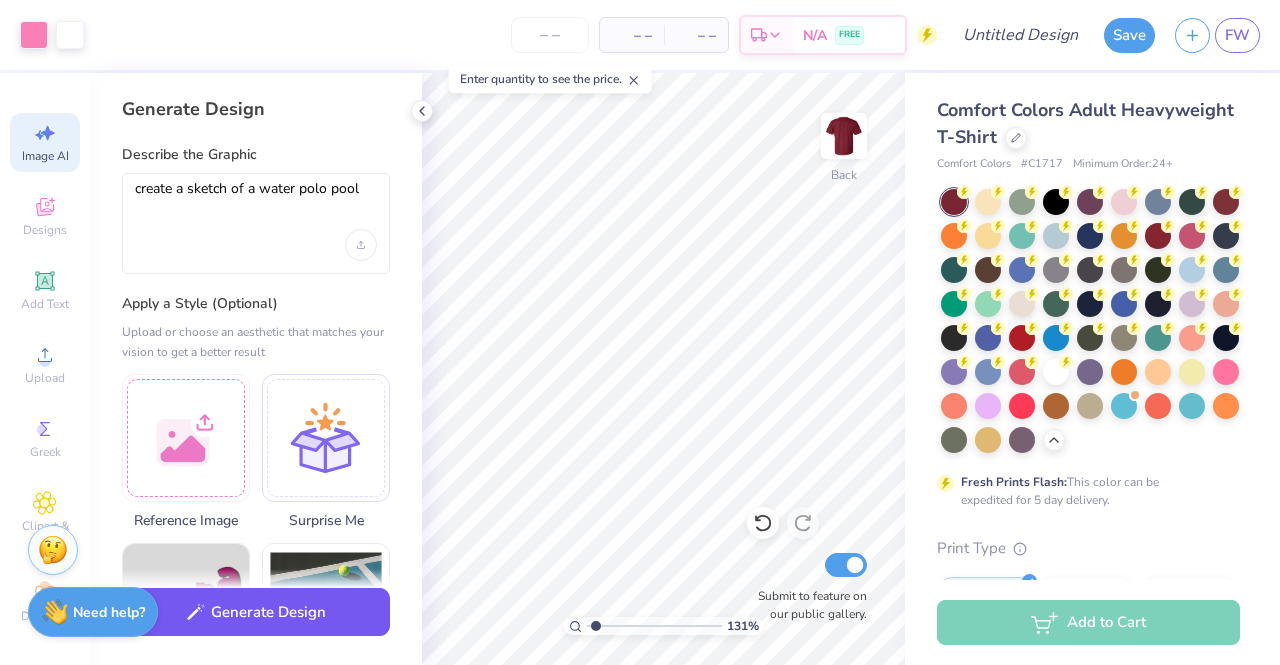 click on "Generate Design" at bounding box center [256, 612] 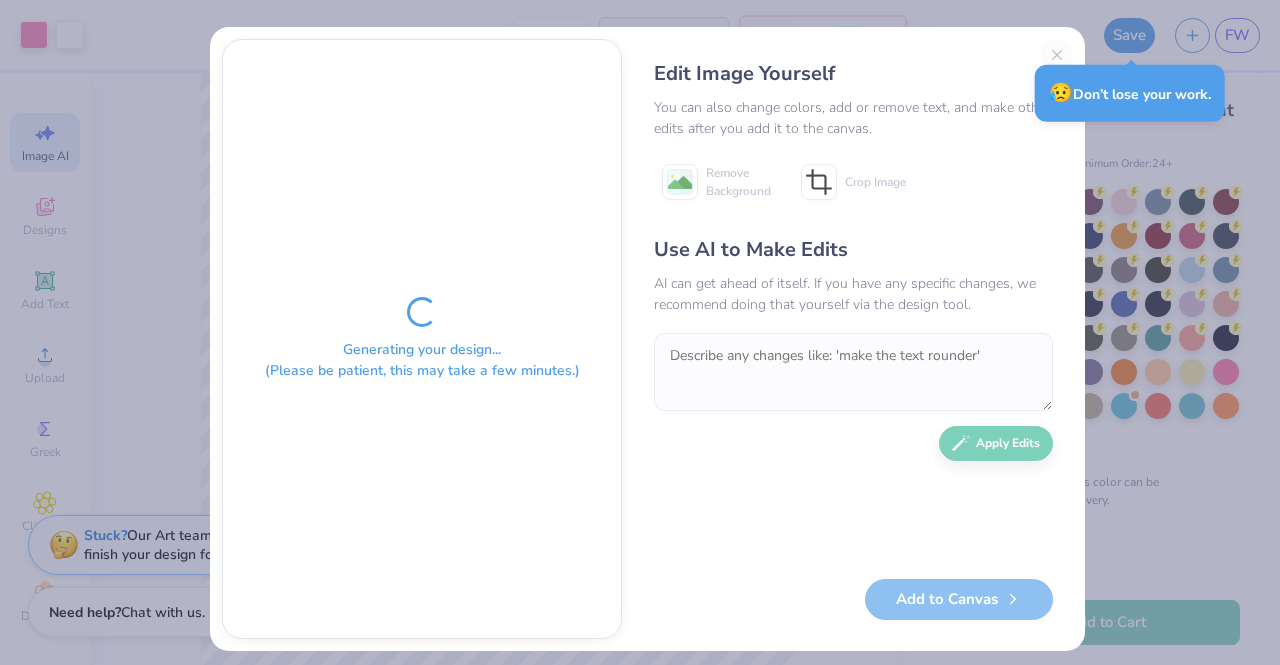 type on "1.30569003752731" 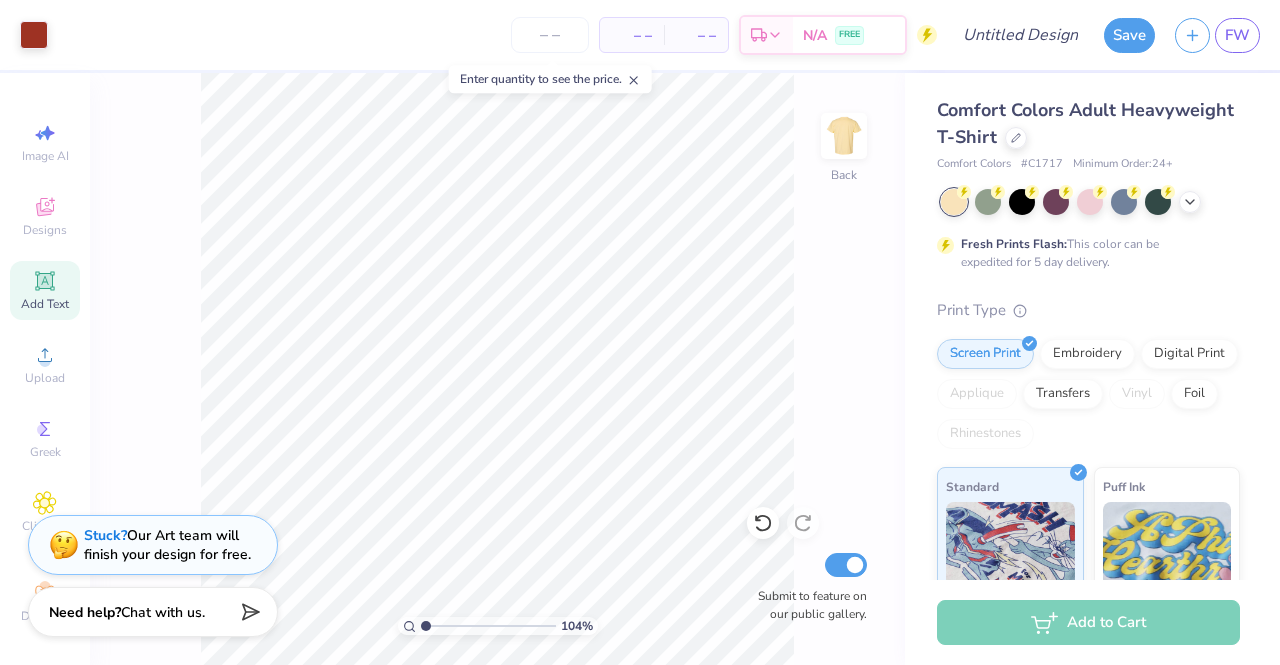 scroll, scrollTop: 0, scrollLeft: 0, axis: both 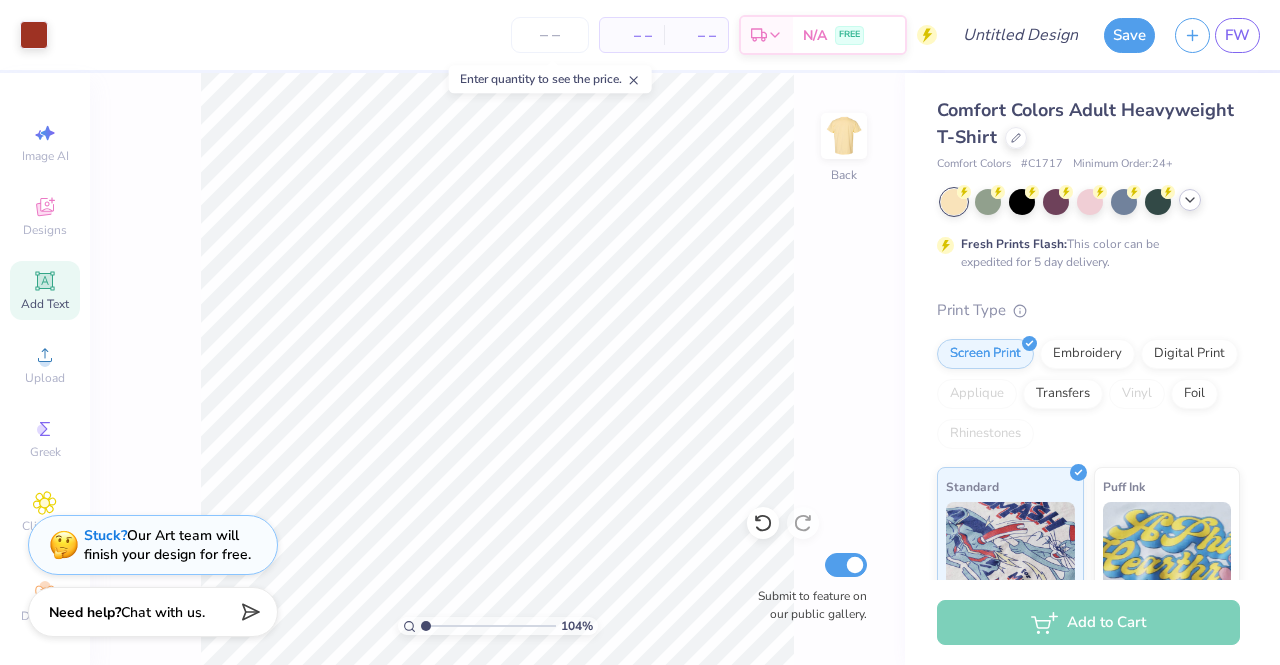 click at bounding box center [1190, 200] 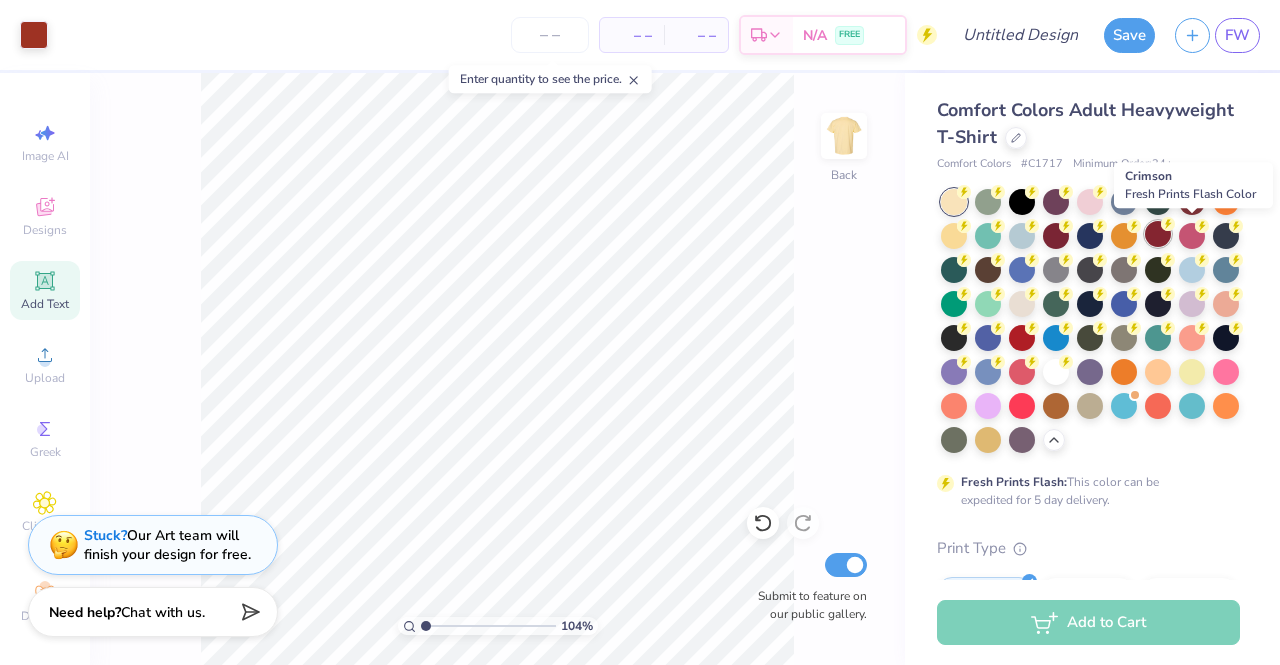 click at bounding box center (1158, 234) 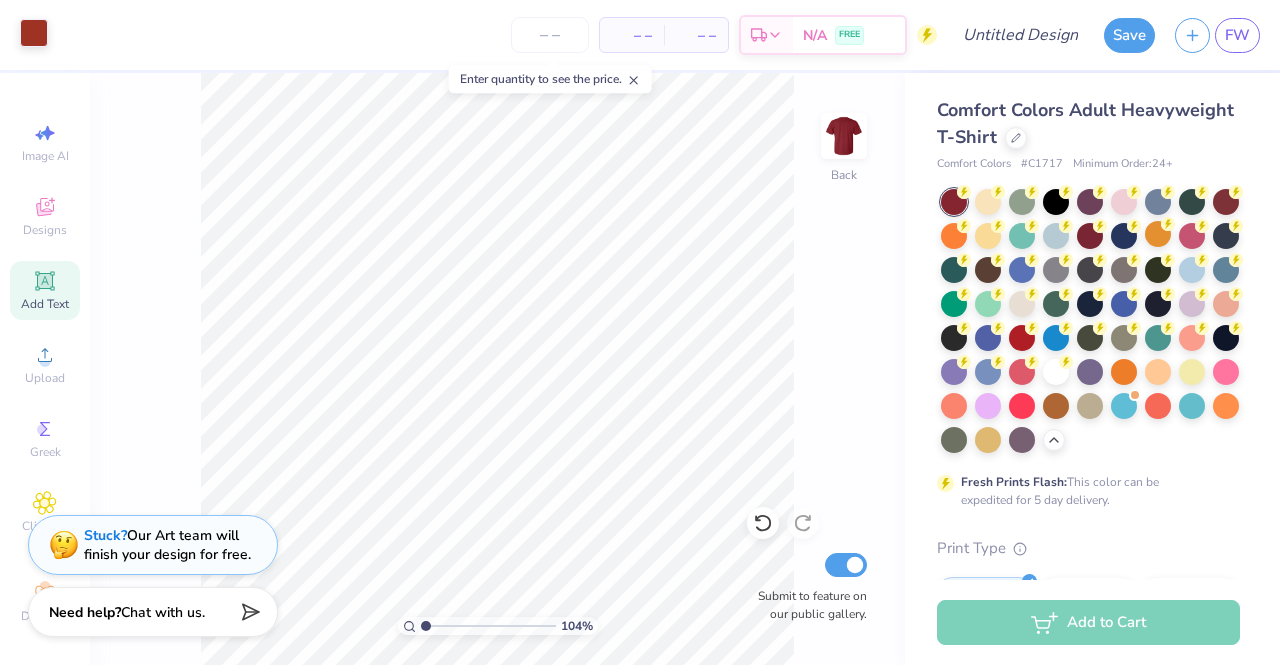 click at bounding box center (34, 33) 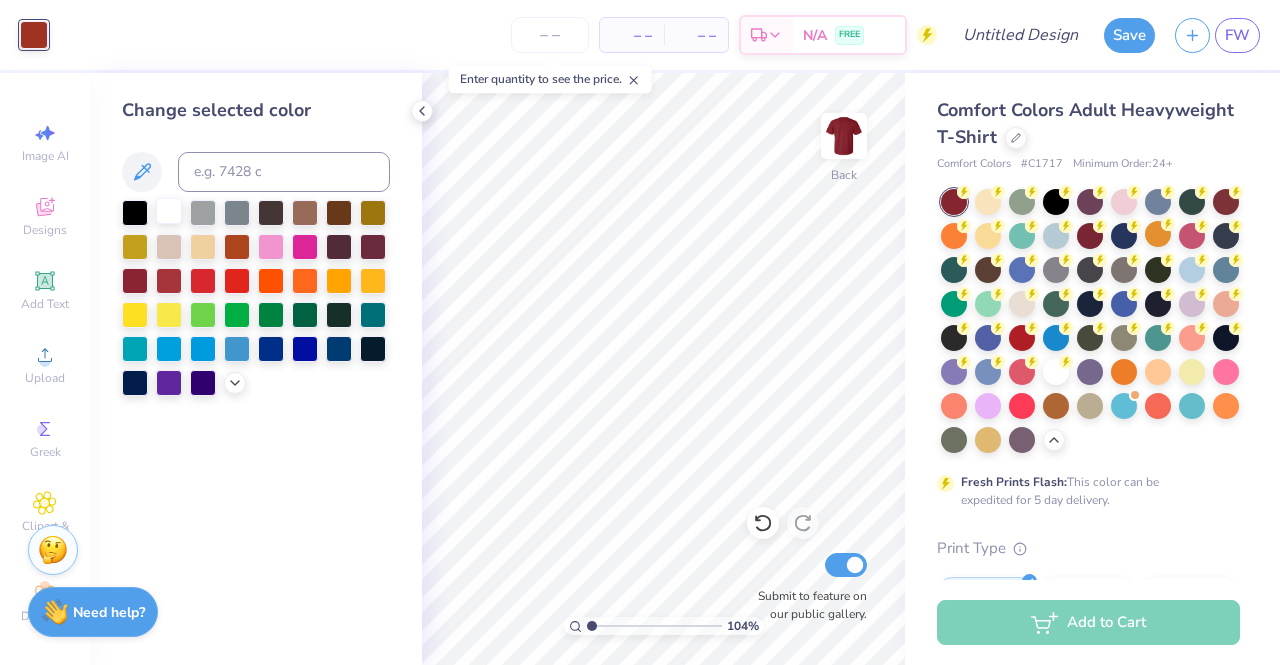 click at bounding box center (169, 211) 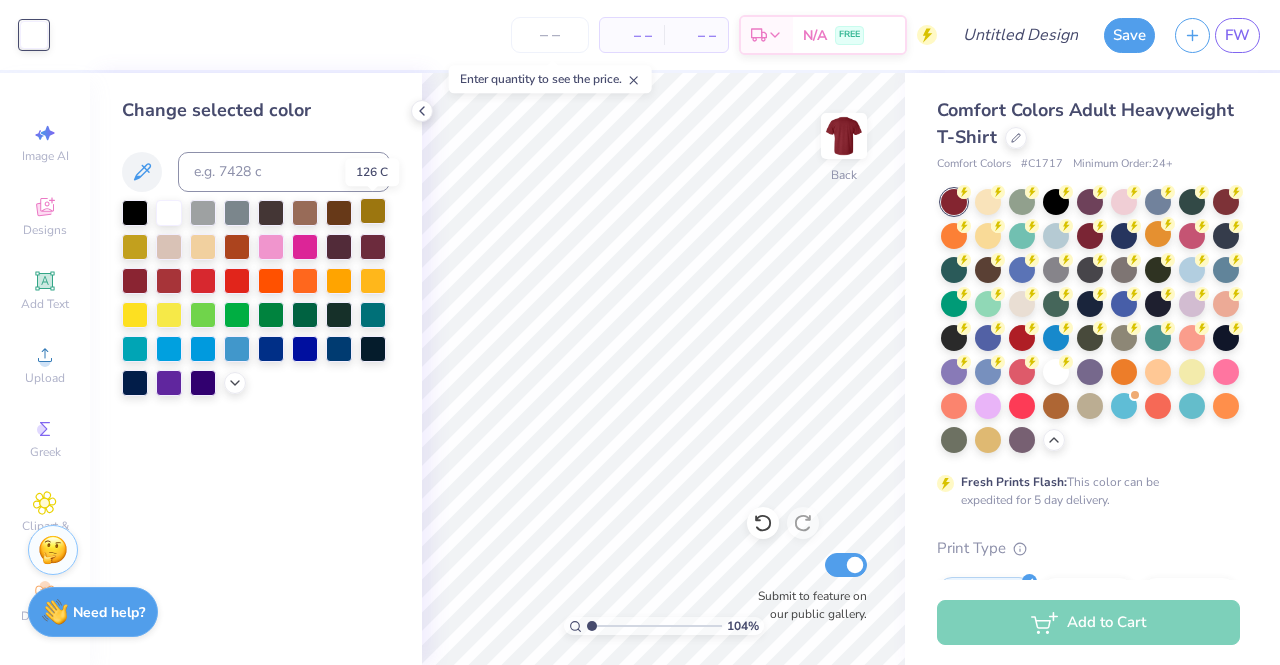 click at bounding box center (373, 211) 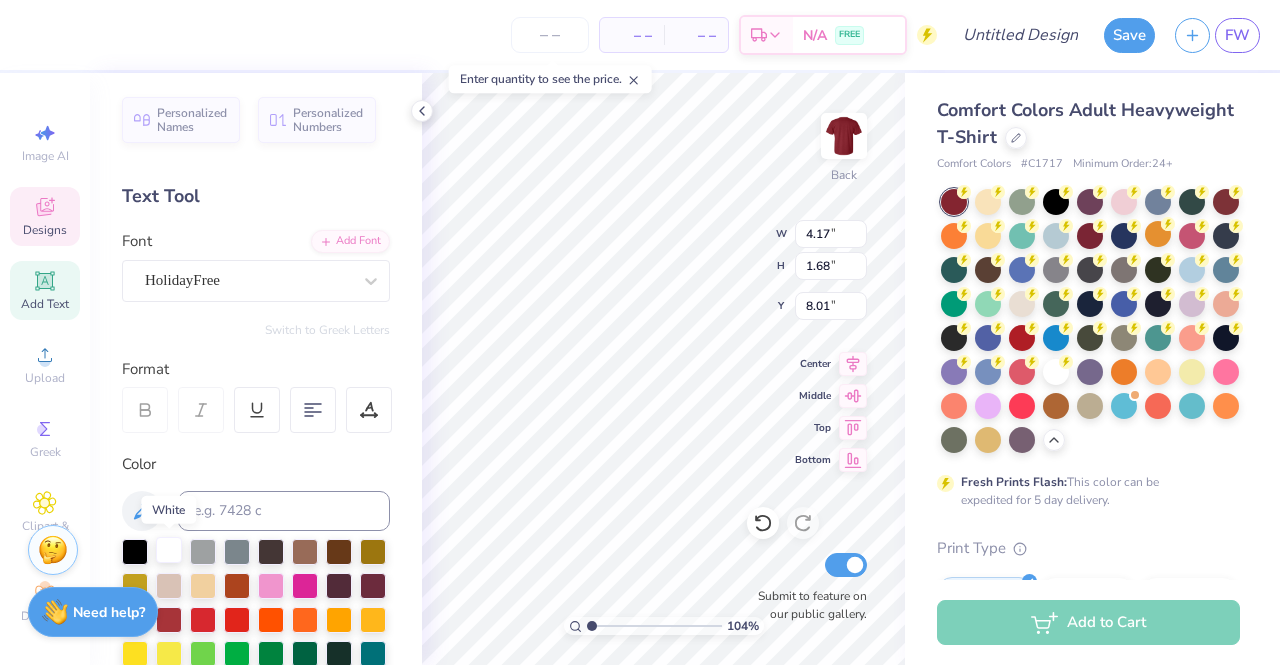 click at bounding box center [169, 550] 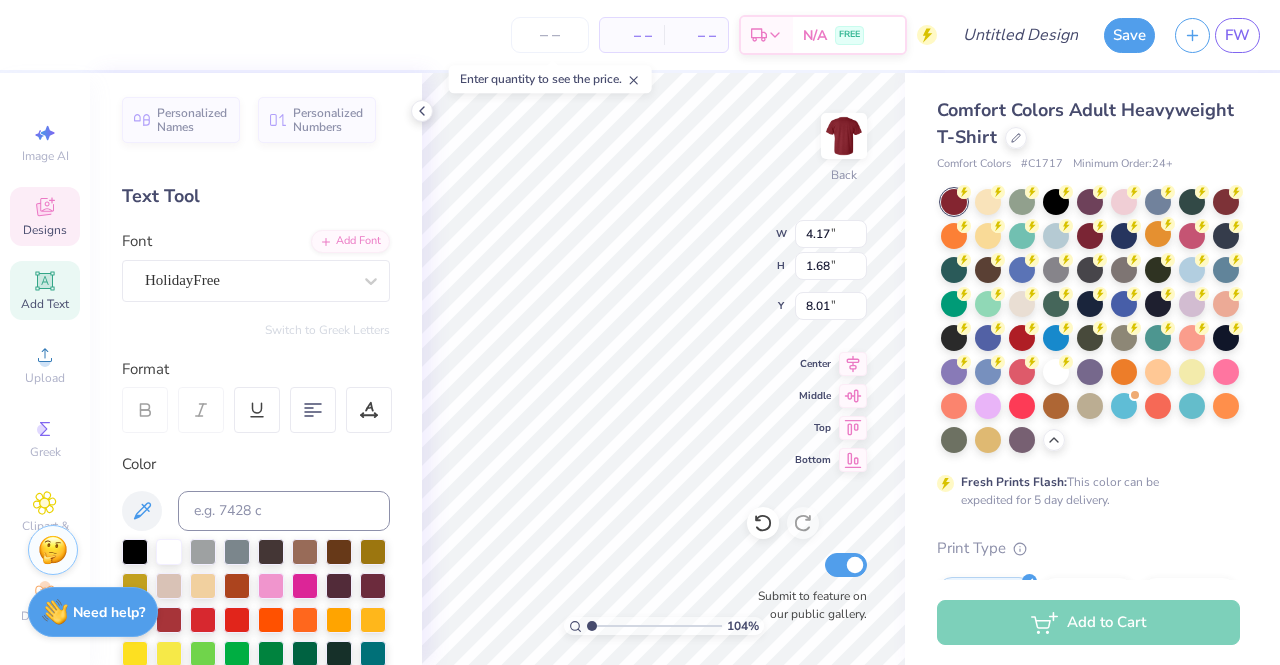 type on "1.03968814486691" 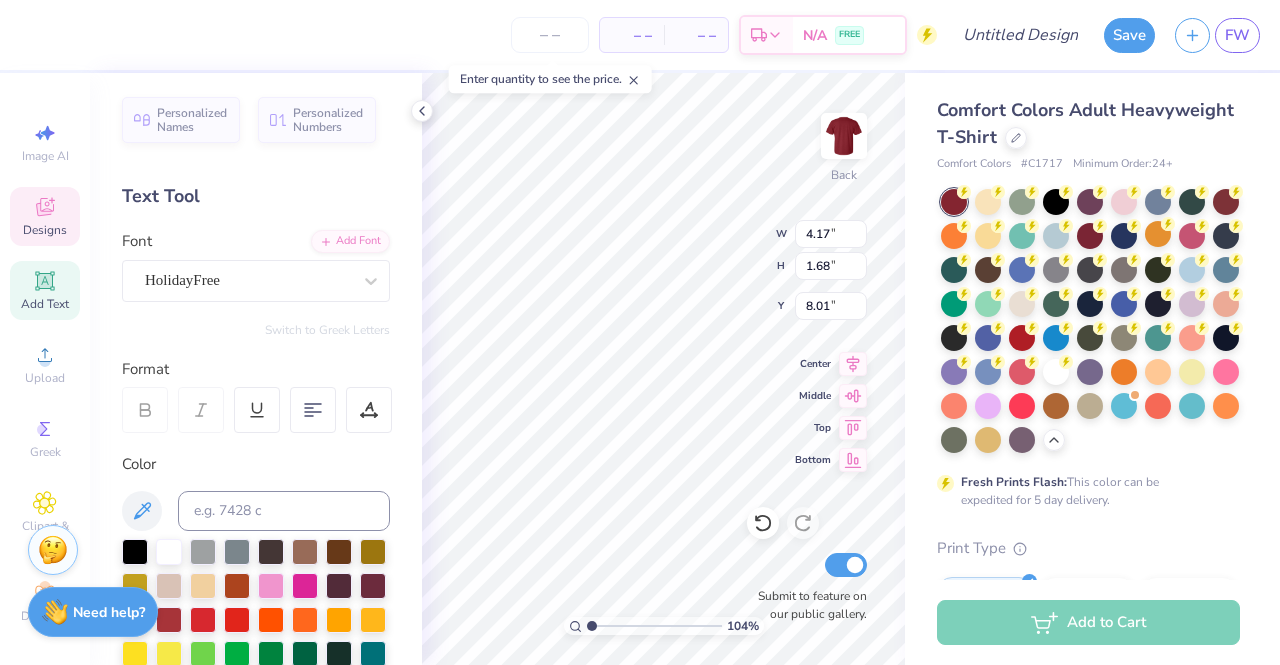 type on "1.72" 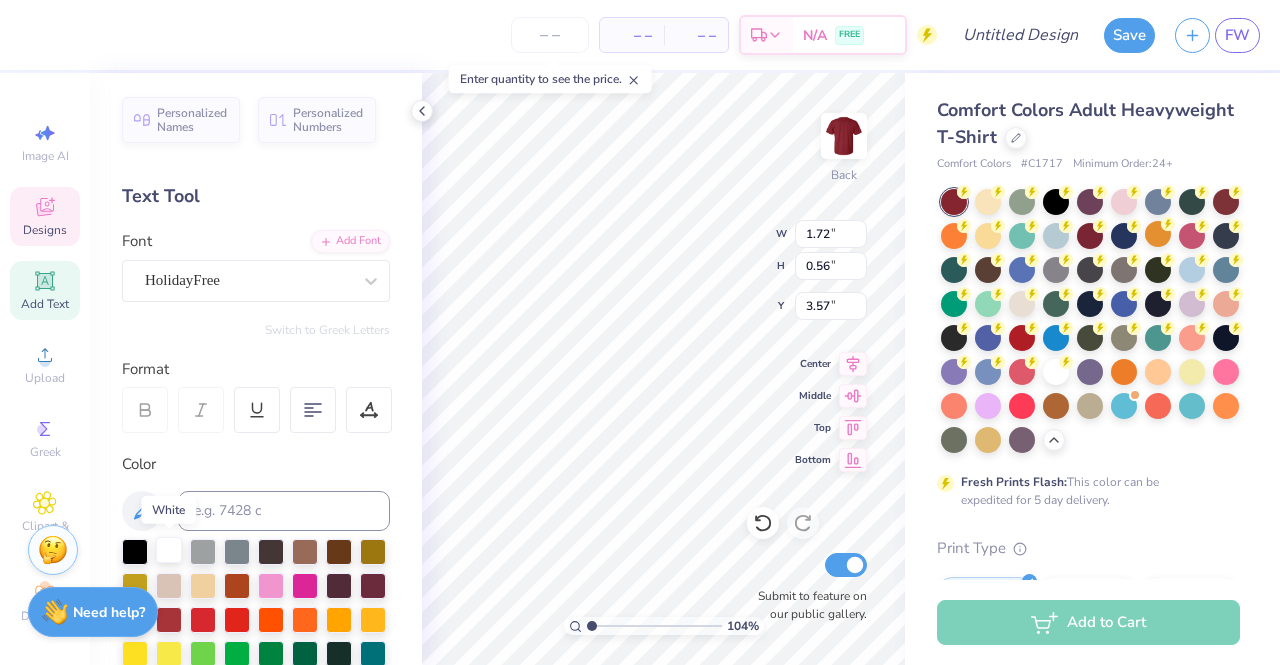 click at bounding box center [169, 550] 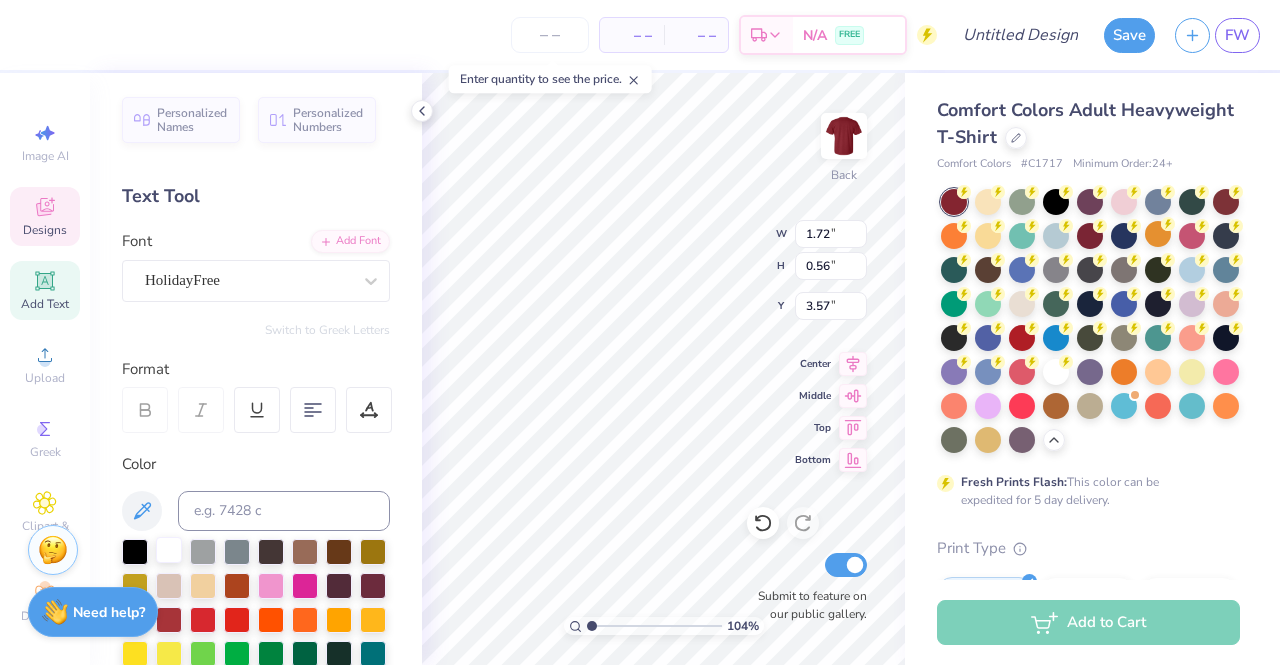 type on "1.03968814486691" 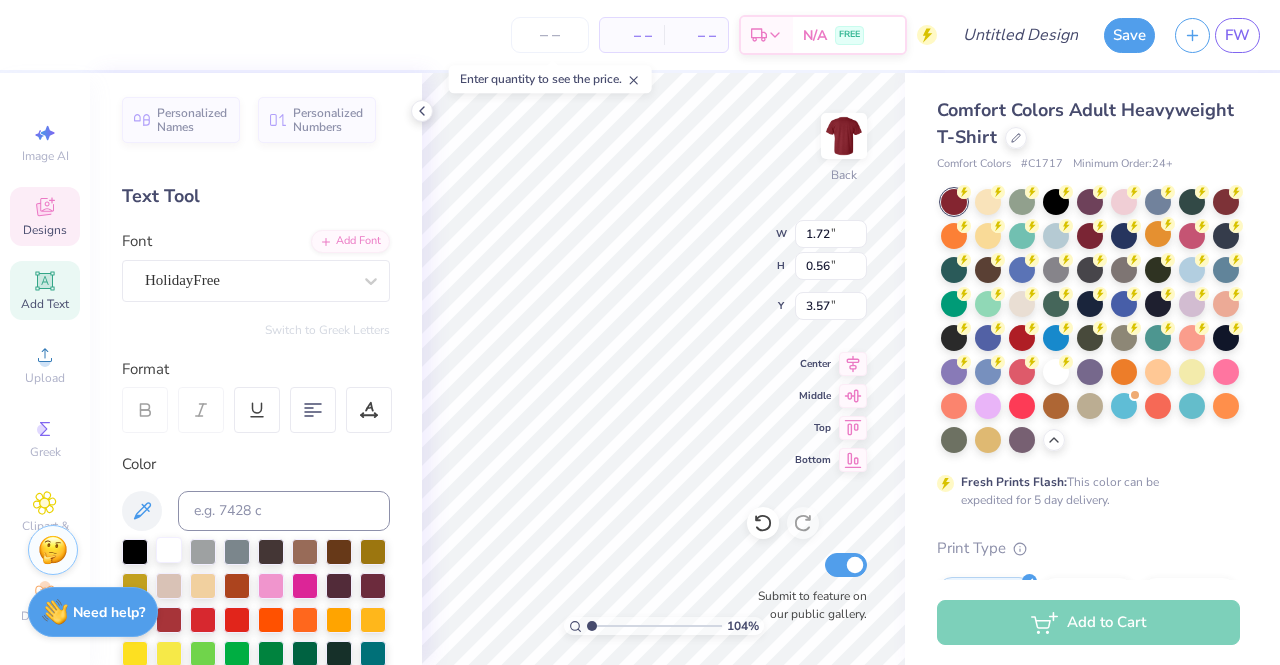 type on "2.57" 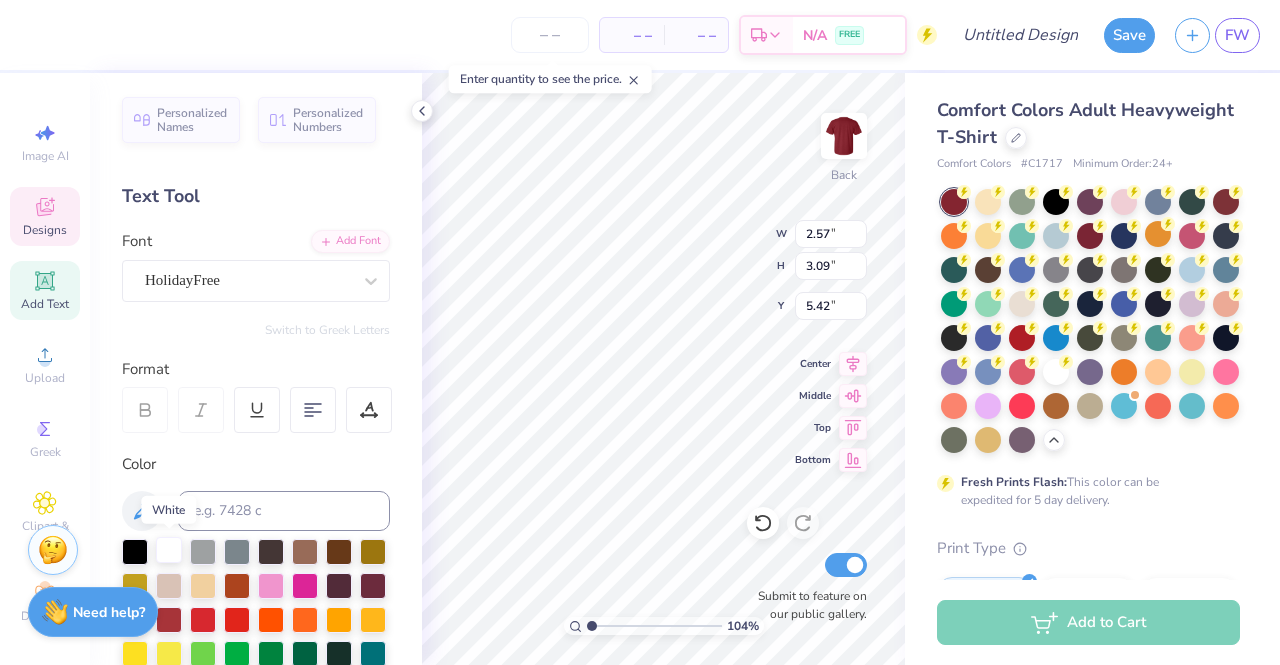 click at bounding box center (169, 550) 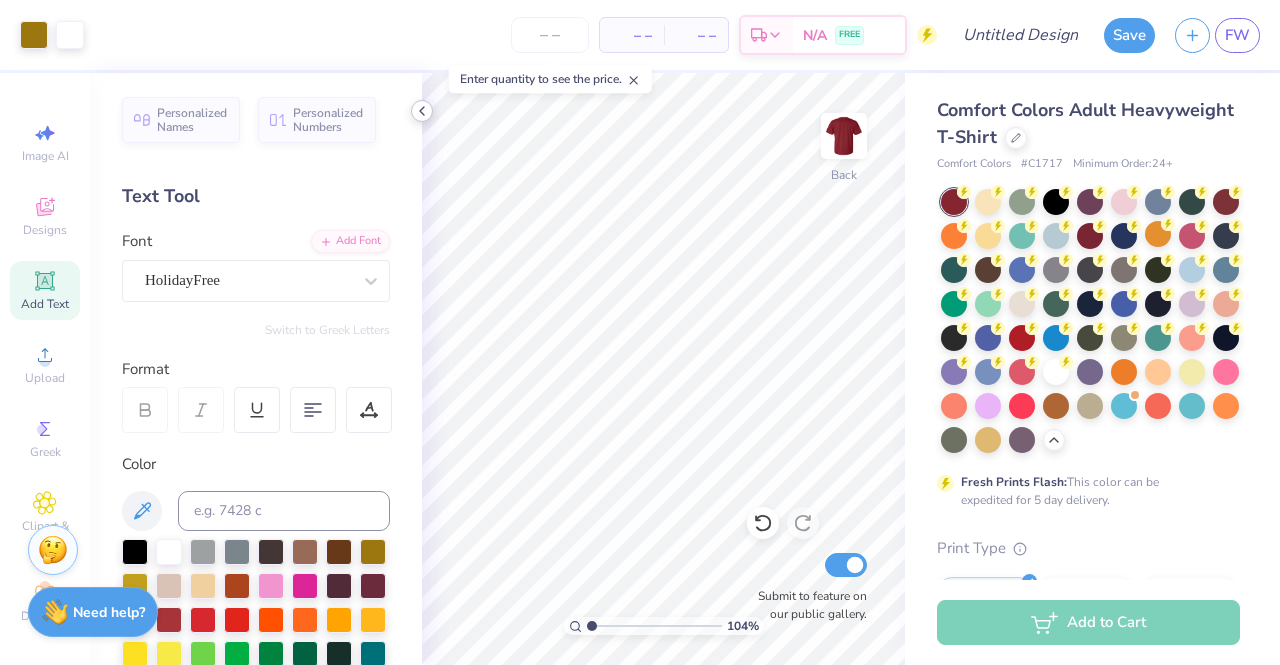 click 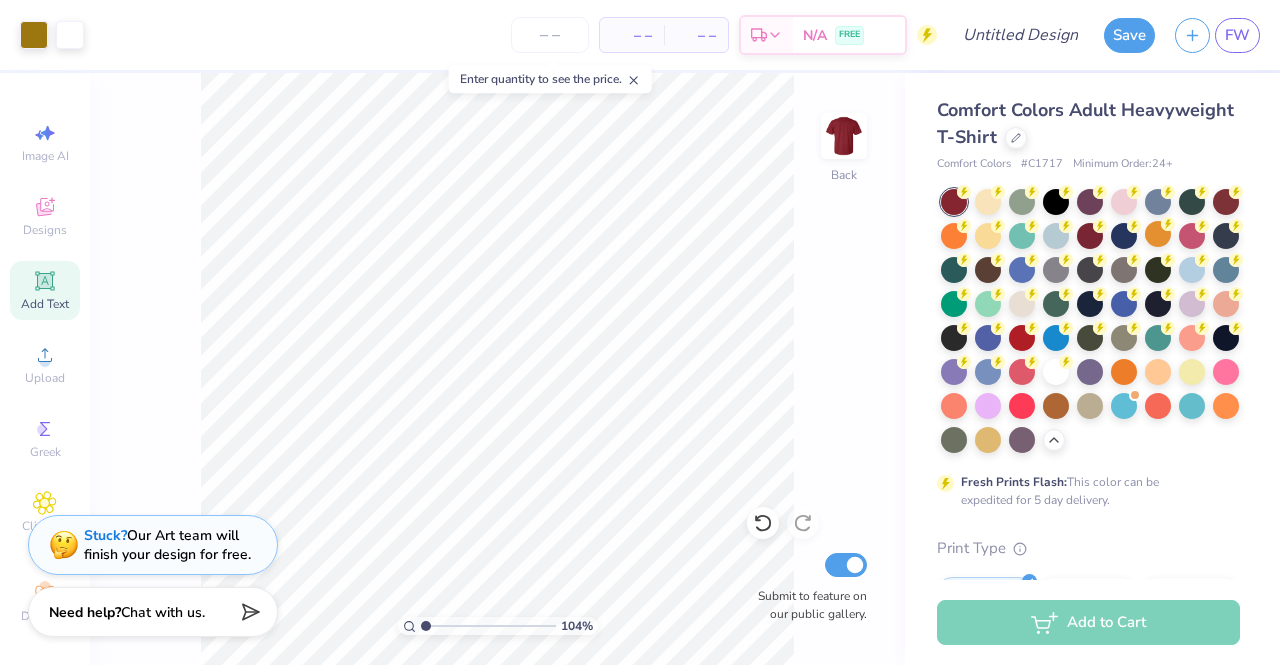 type on "1.03968814486691" 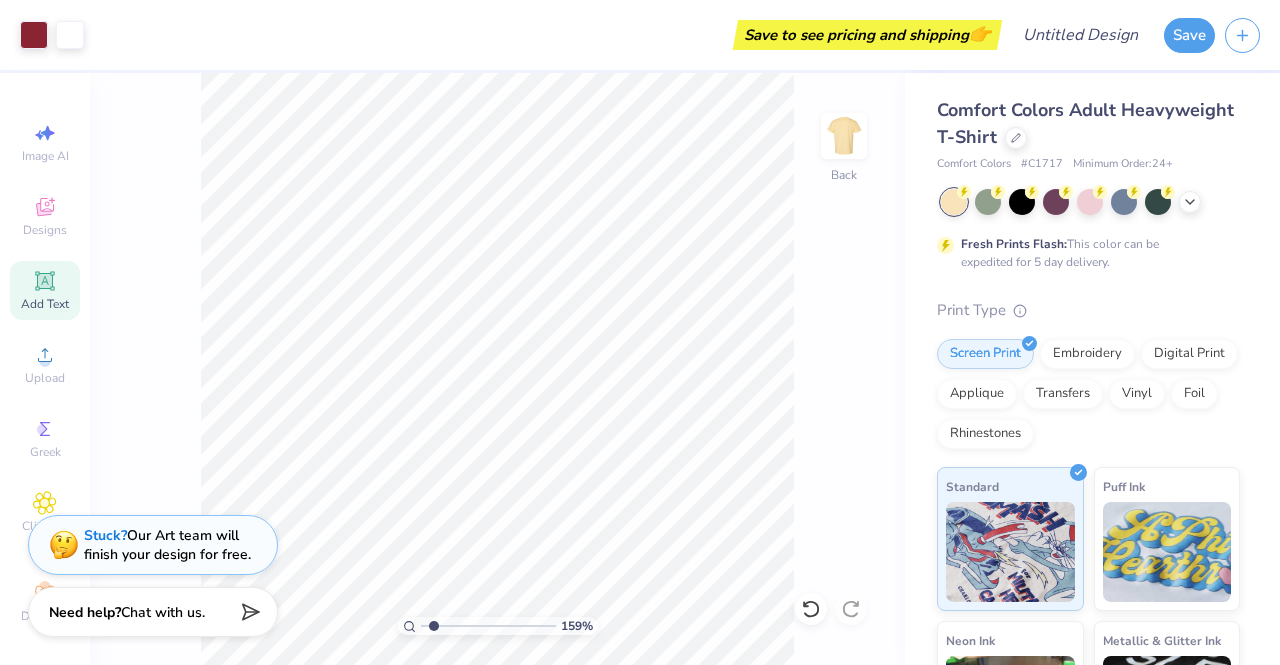 scroll, scrollTop: 0, scrollLeft: 0, axis: both 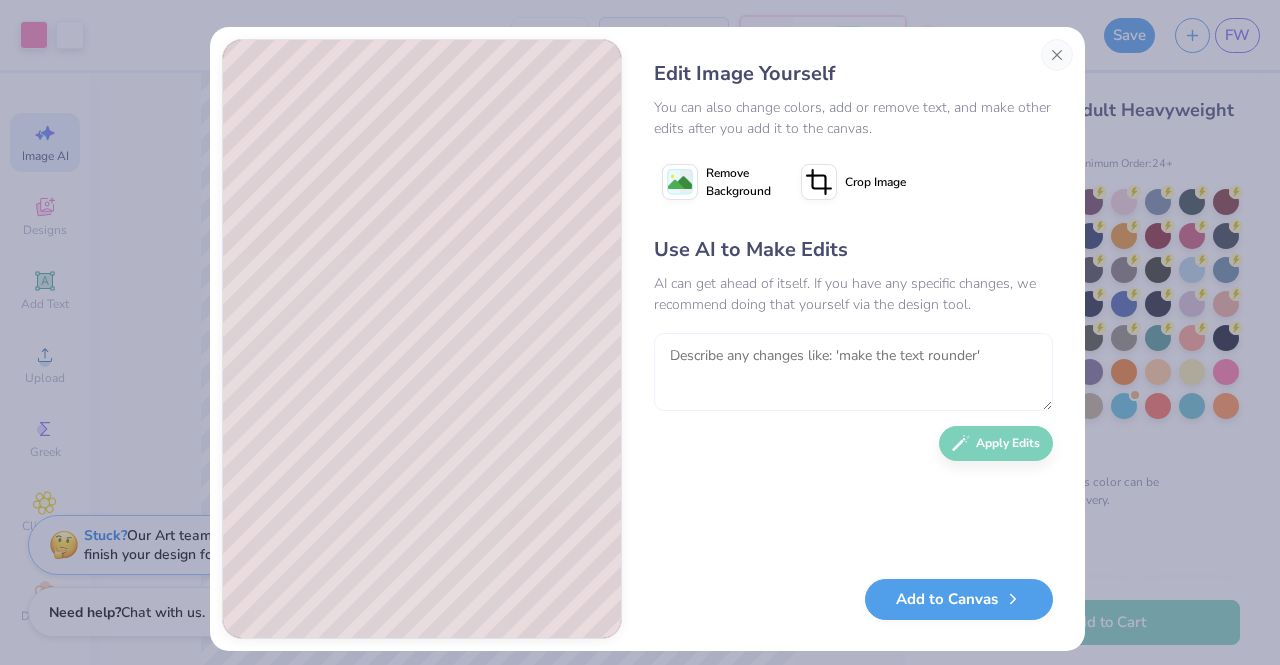 click at bounding box center (853, 372) 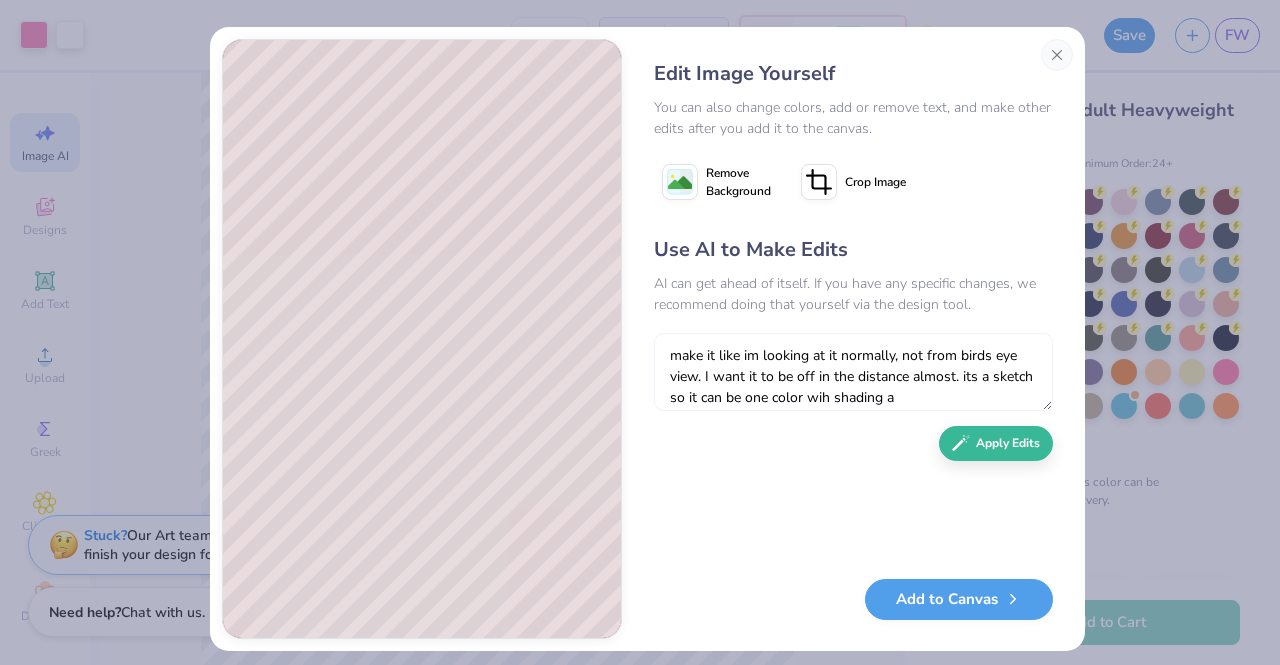 click on "make it like im looking at it normally, not from birds eye view. I want it to be off in the distance almost. its a sketch so it can be one color wih shading a" at bounding box center (853, 372) 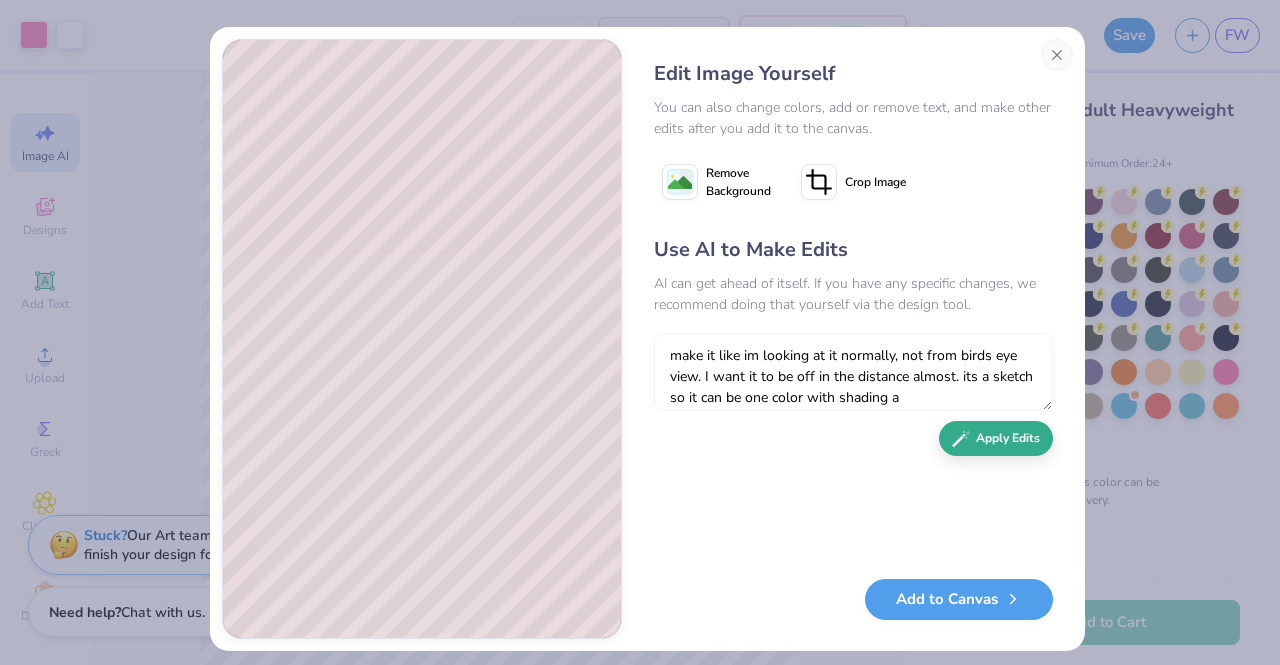 type on "make it like im looking at it normally, not from birds eye view. I want it to be off in the distance almost. its a sketch so it can be one color with shading a" 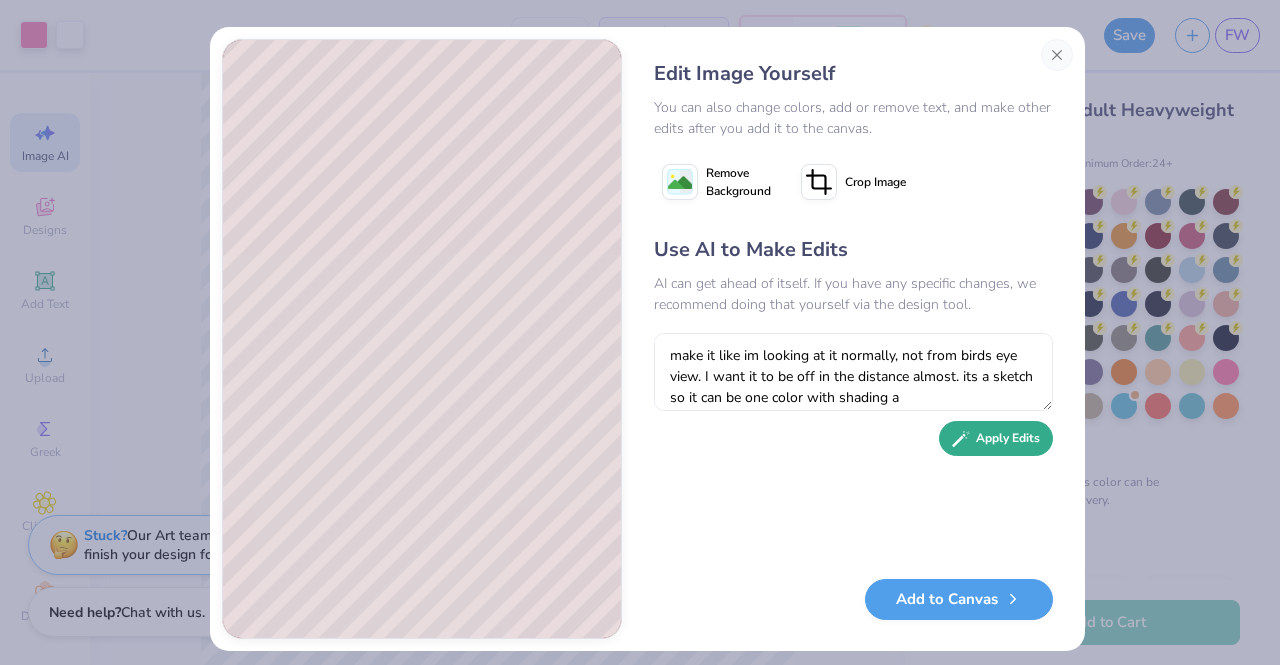 click 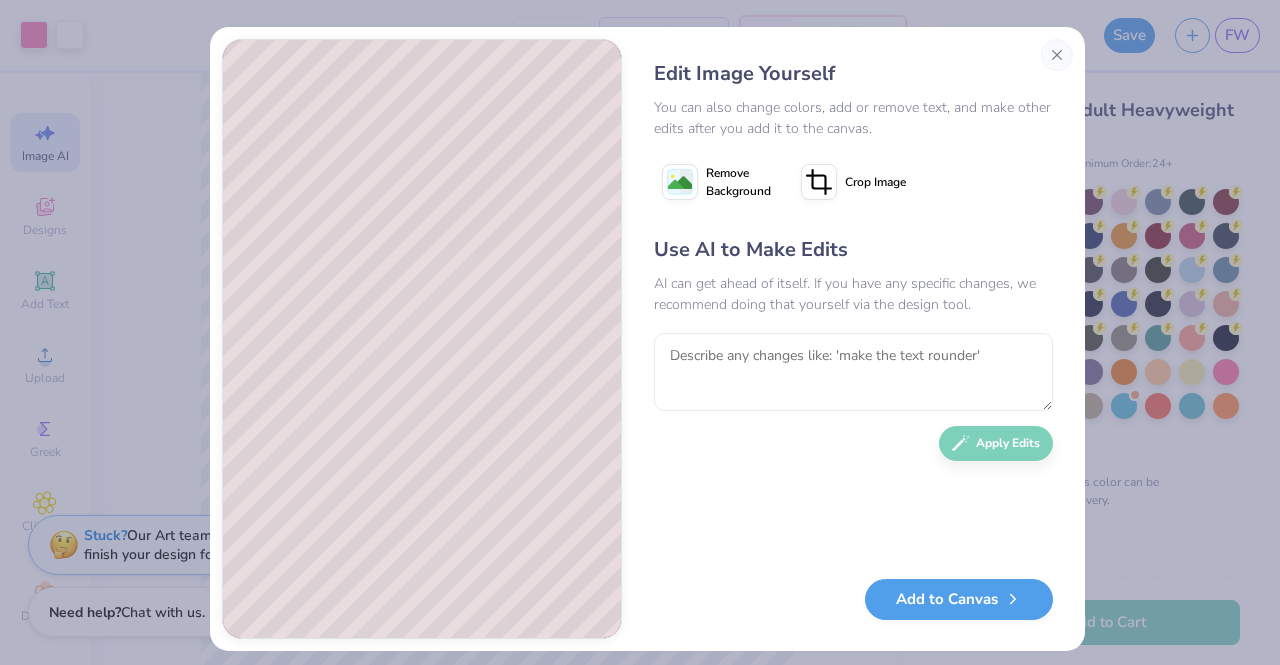scroll, scrollTop: 0, scrollLeft: 0, axis: both 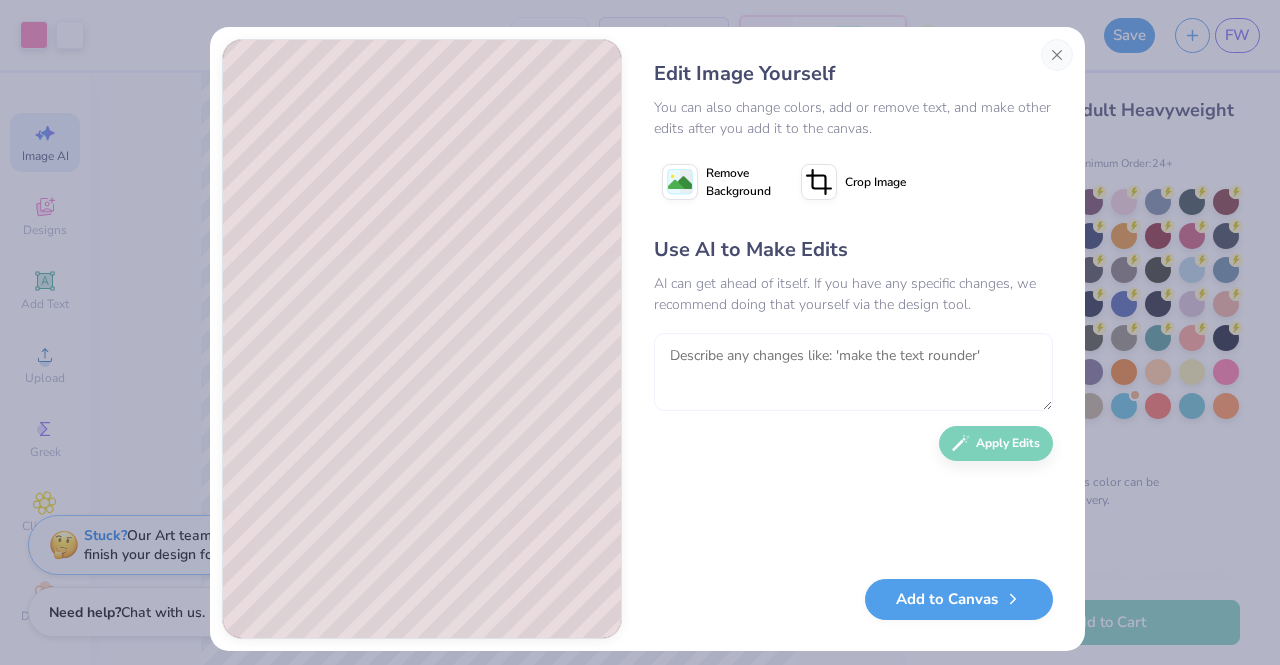 click at bounding box center (853, 372) 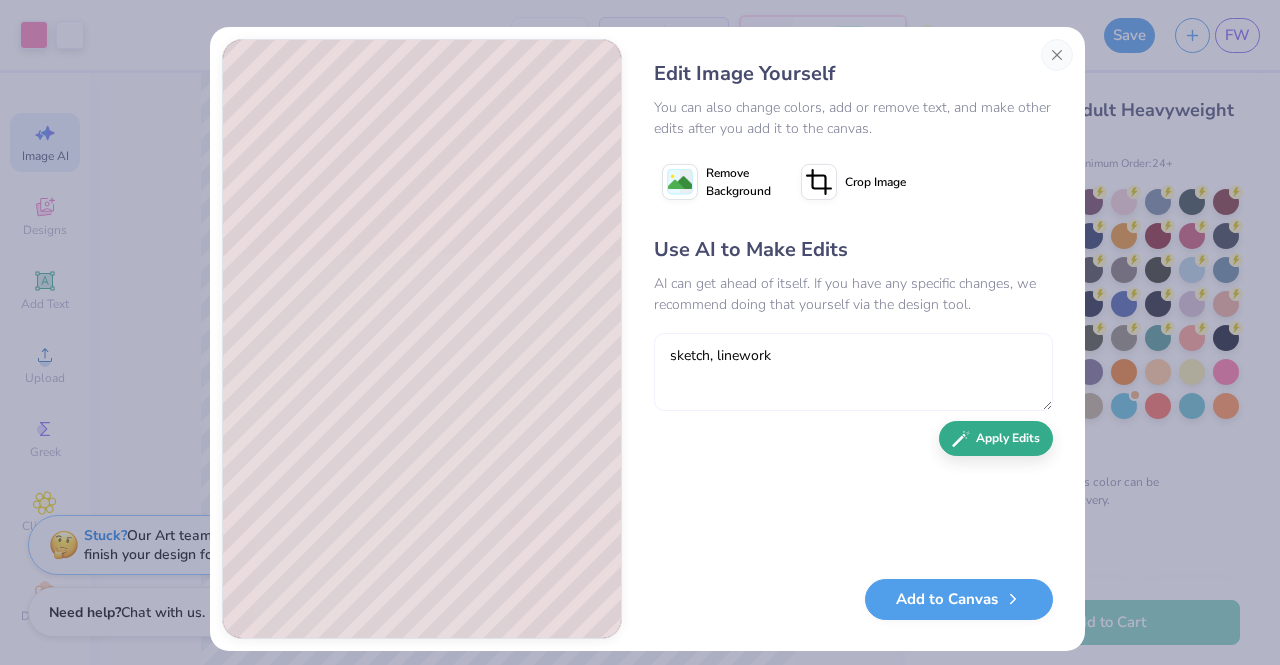 type on "sketch, linework" 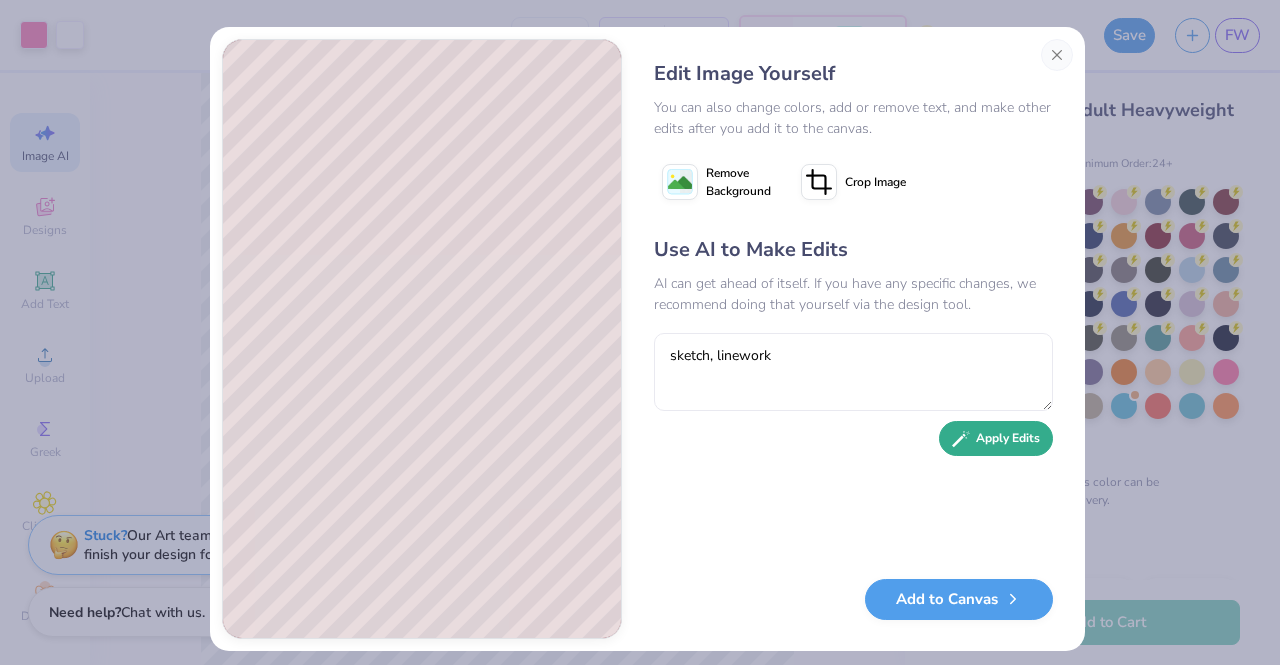 click on "Apply Edits" at bounding box center (996, 438) 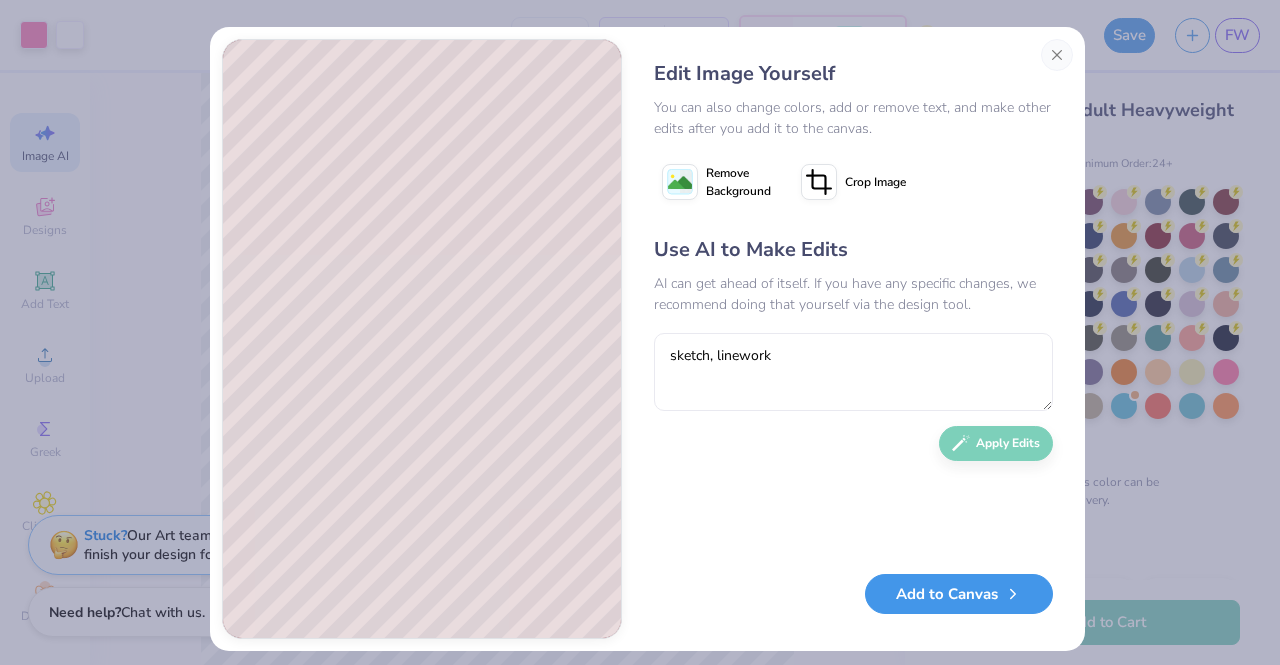 click on "Add to Canvas" at bounding box center (959, 594) 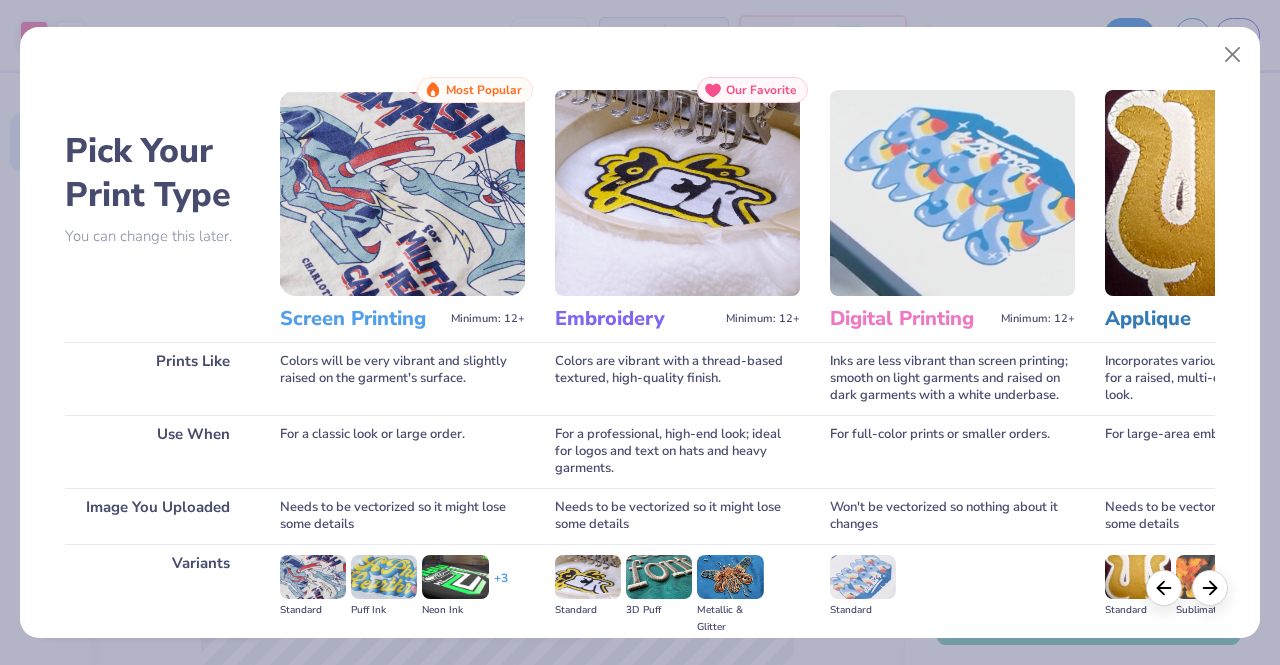 scroll, scrollTop: 231, scrollLeft: 0, axis: vertical 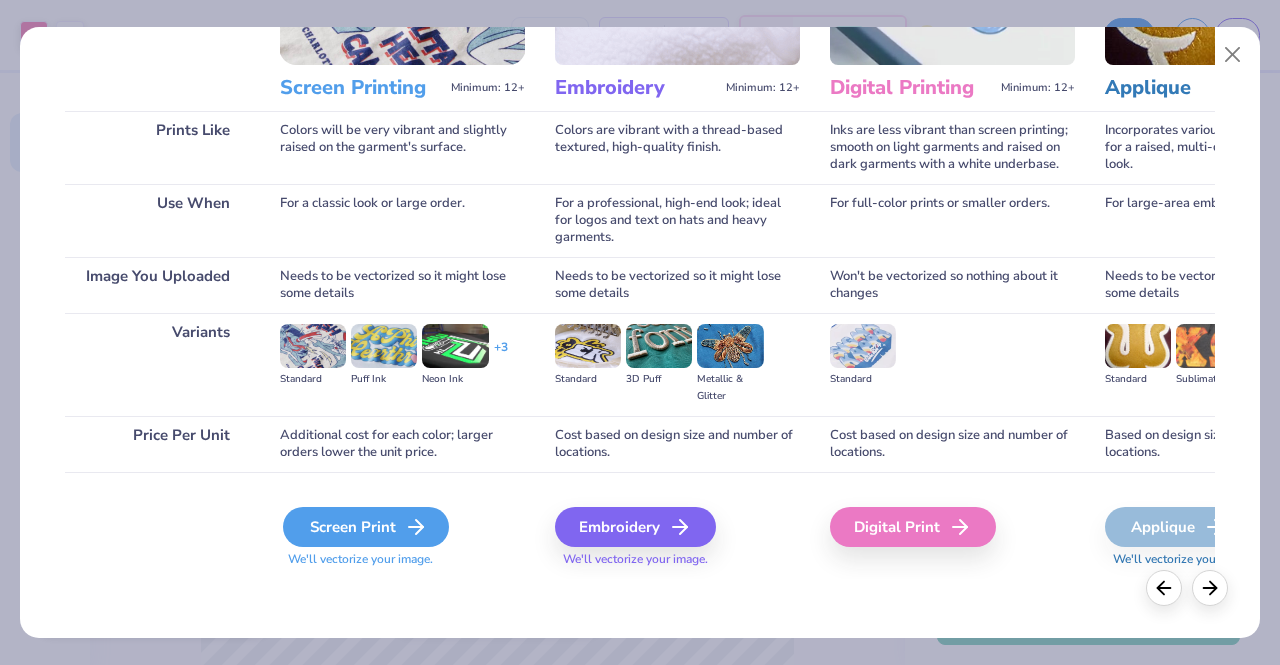 click on "Screen Print" at bounding box center [366, 527] 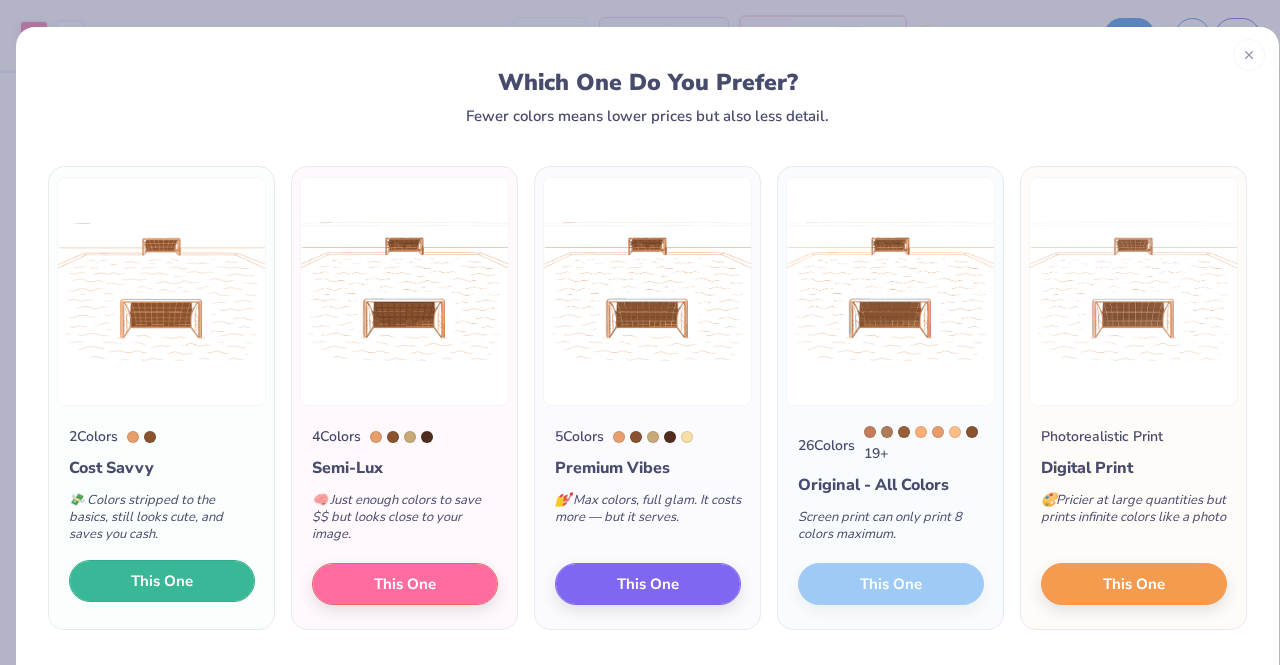 click on "This One" at bounding box center [162, 581] 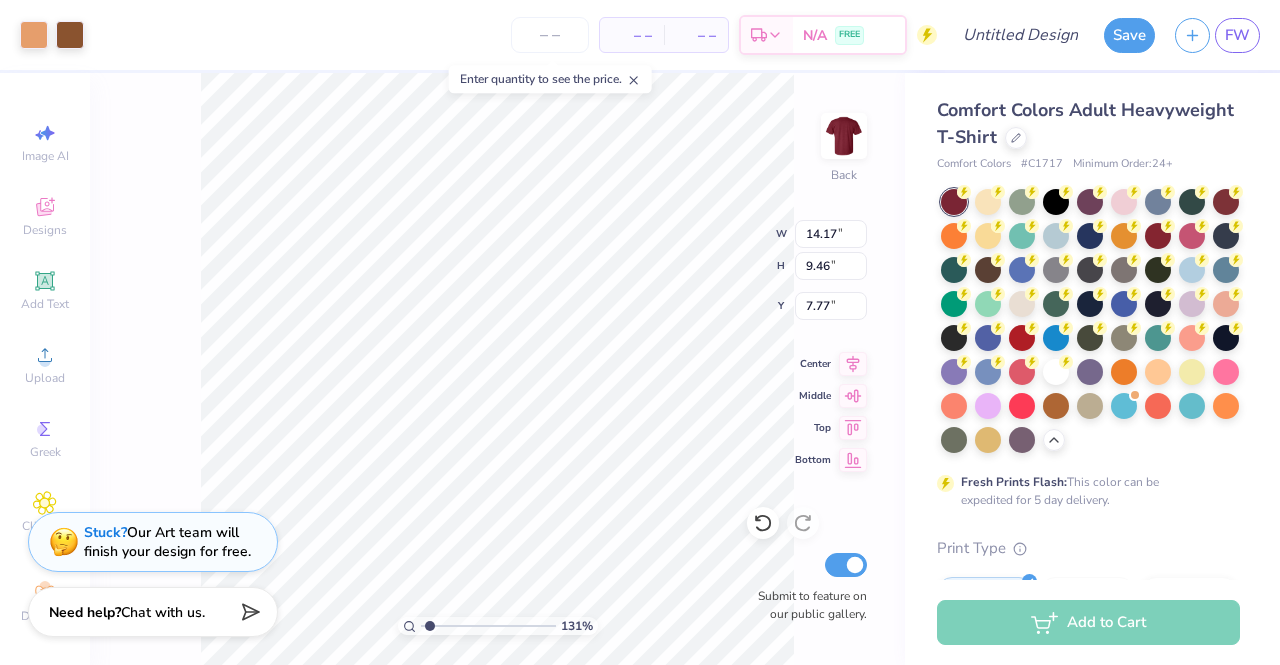 type on "1.30569003752731" 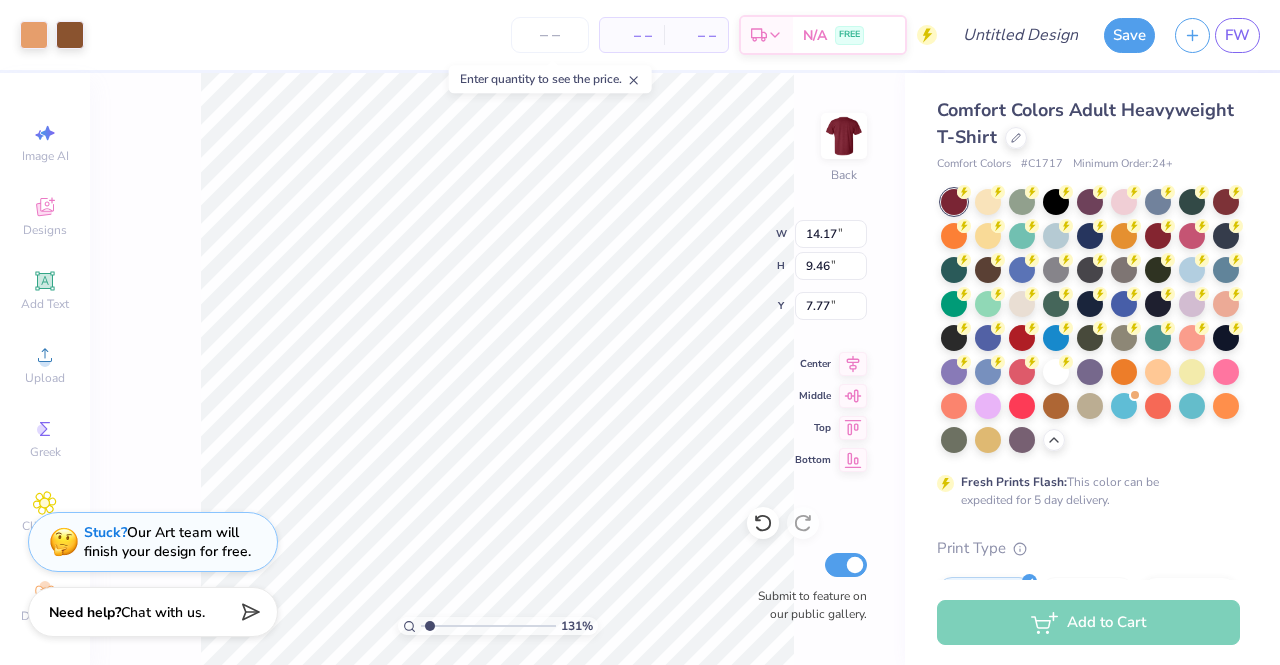 type on "10.30" 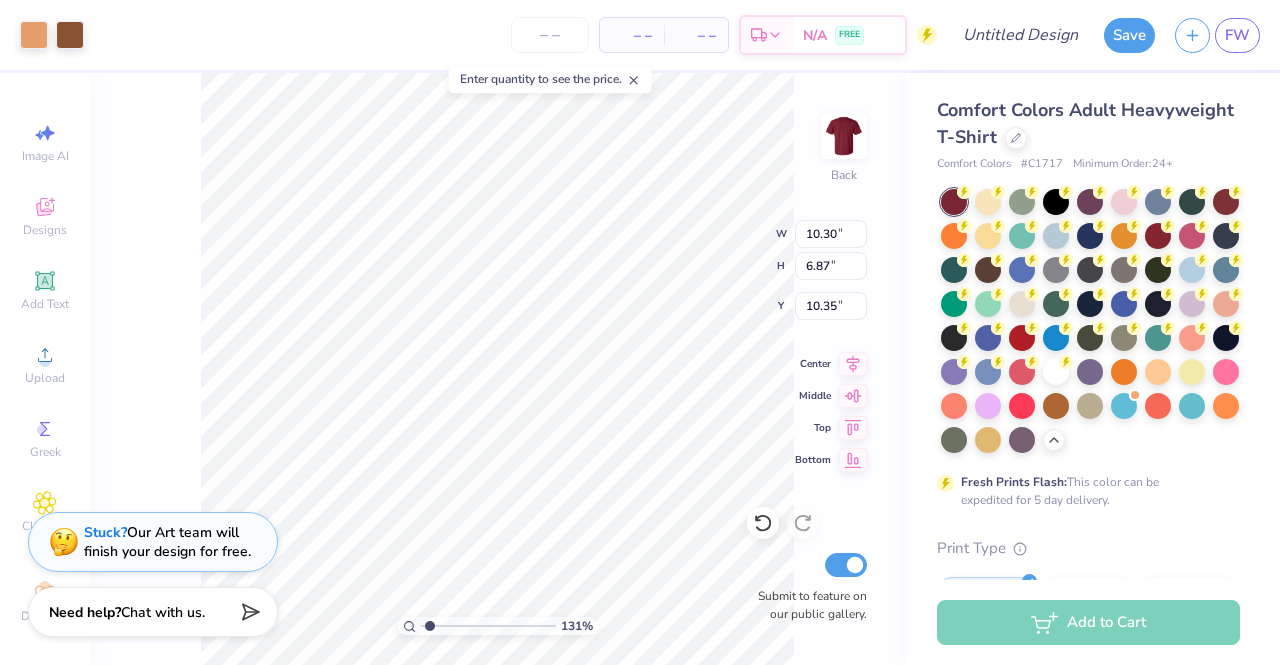 type on "1.30569003752731" 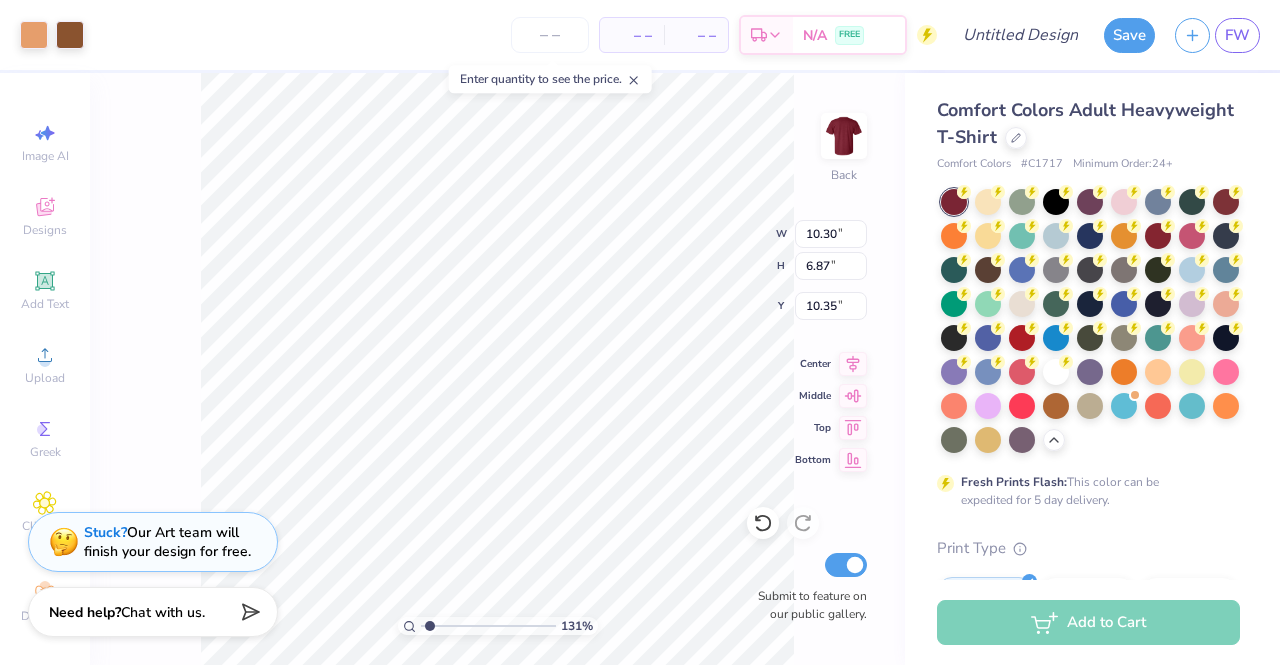type on "5.63" 